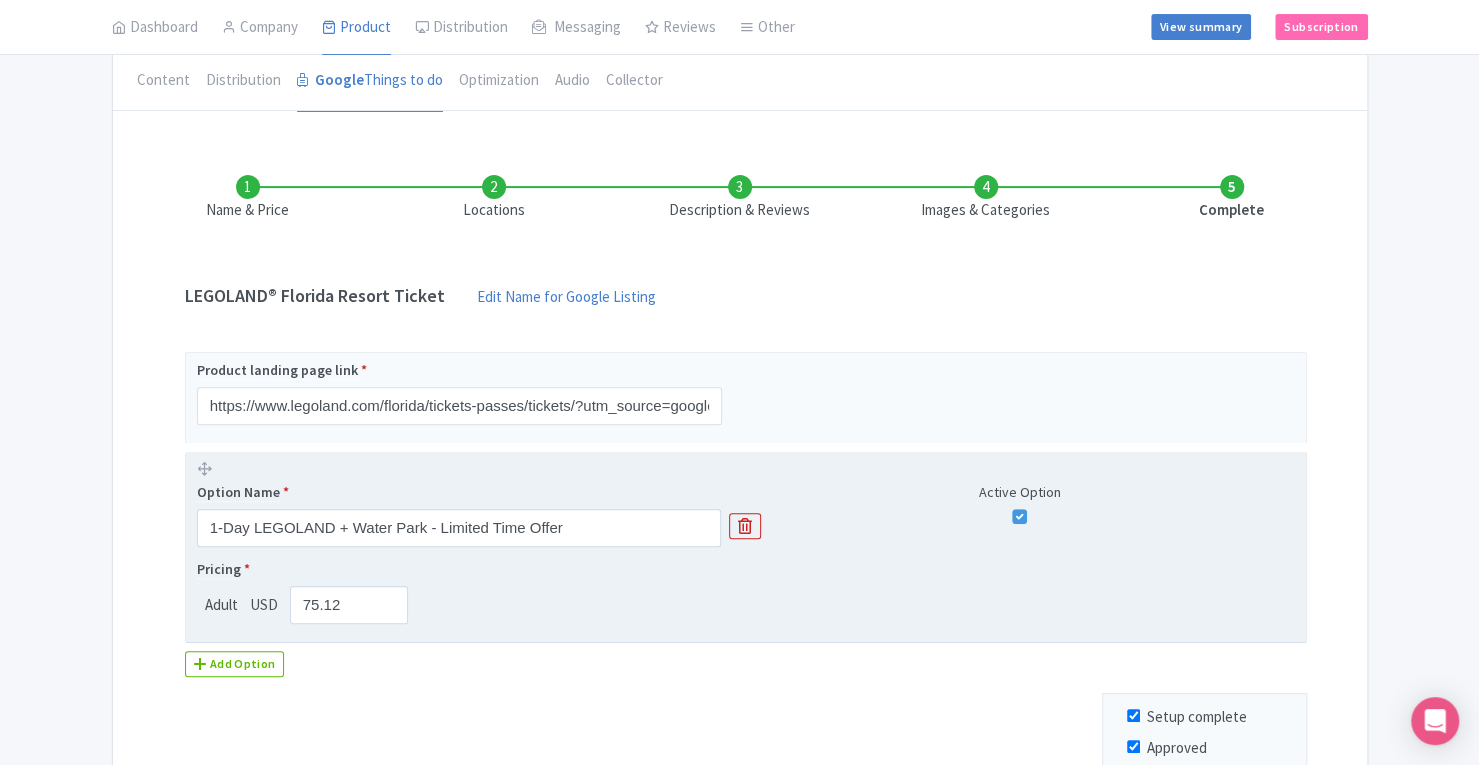 scroll, scrollTop: 198, scrollLeft: 0, axis: vertical 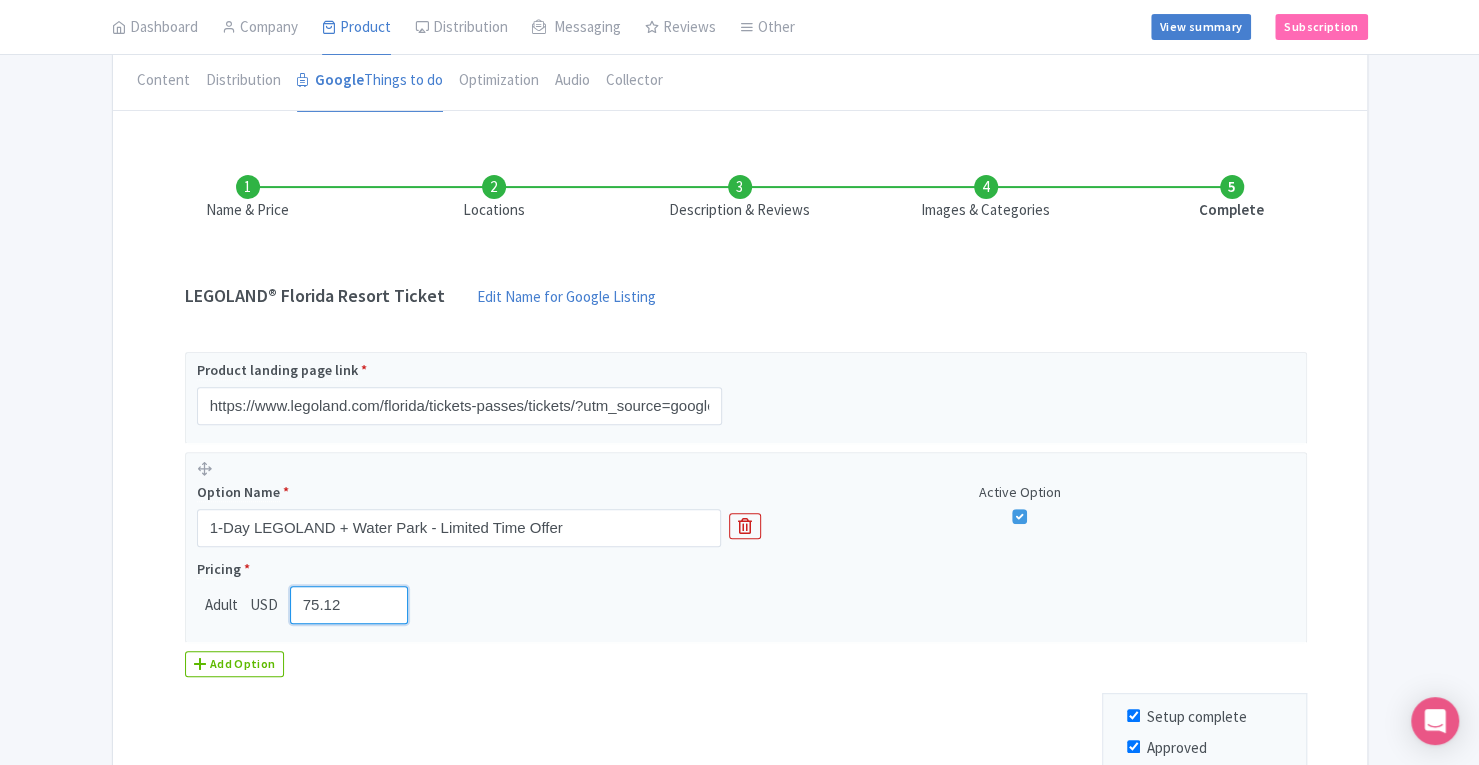 drag, startPoint x: 344, startPoint y: 608, endPoint x: 12, endPoint y: 593, distance: 332.33868 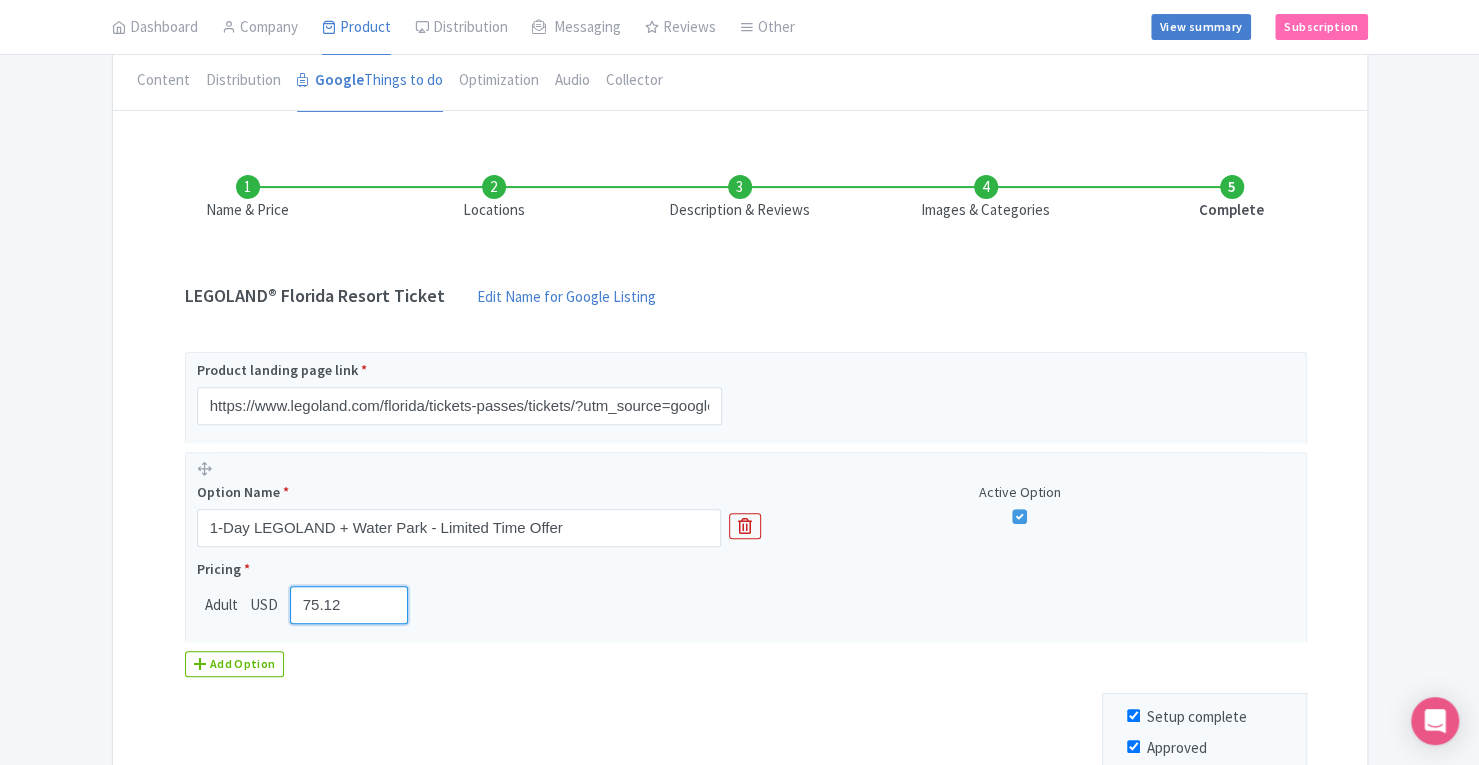 click on "← Back to Products
LEGOLAND® Florida Resort Ticket
ID# PELZVU
Content
Distribution
Google  Things to do
Optimization
Audio
Collector
You are currently editing a version of this product: Primary Product
General
Booking Info
Locations
Settings
Pricing
Gallery
Itinerary
FAQs
LEGOLAND® Florida Resort Ticket
Name   *
LEGOLAND® Florida Resort Ticket
Your product's name has 31 characters. We recommend between 10 and 60 characters.
Internal ID
Experience the magic of LEGOLAND® Florida Resort! Over 50 rides, interactive attractions, and live shows await. Perfect 1 Day Ticket for families near Orlando.
Description Summary
Show HTML editor
Bold
Italic
Strikethrough
Link" at bounding box center [739, 446] 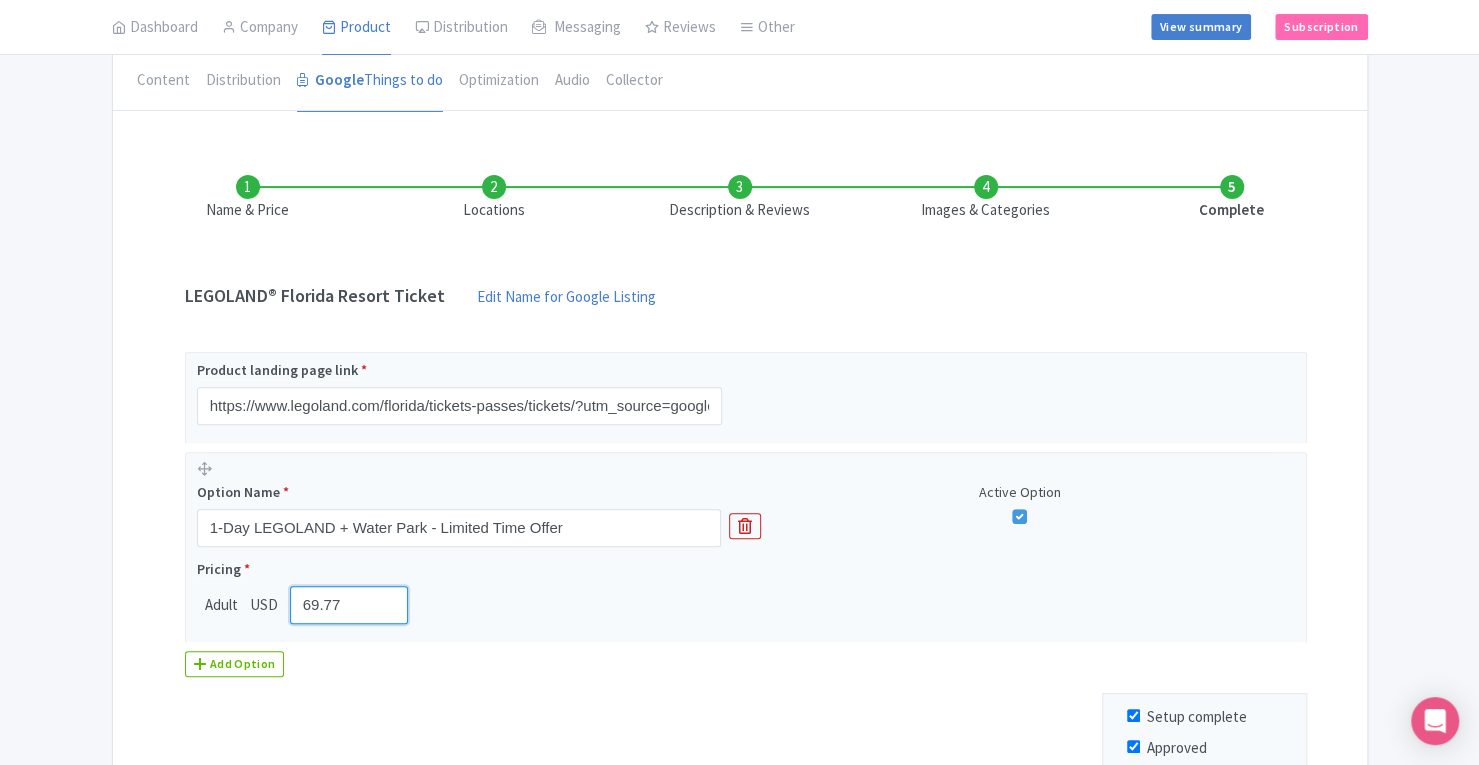 scroll, scrollTop: 444, scrollLeft: 0, axis: vertical 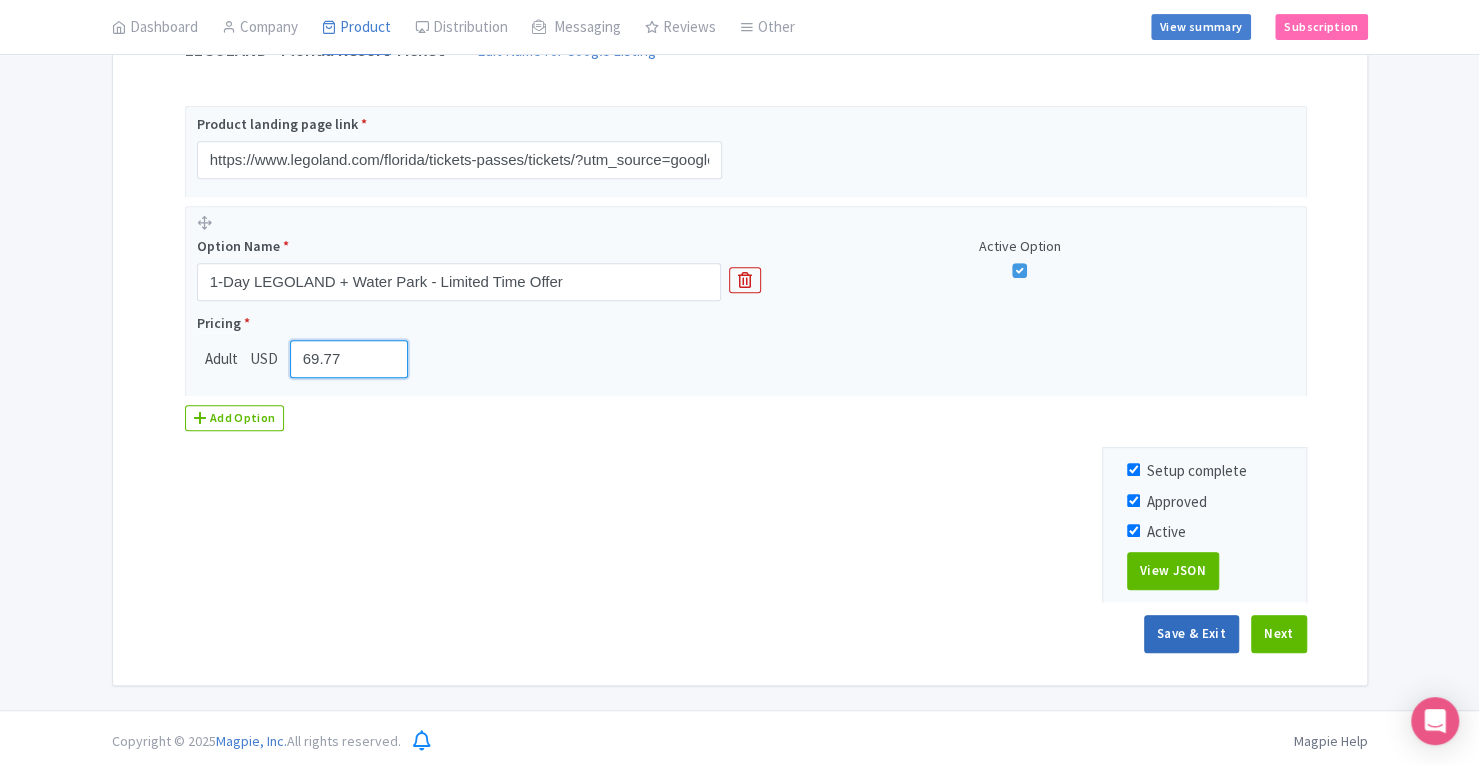type on "69.77" 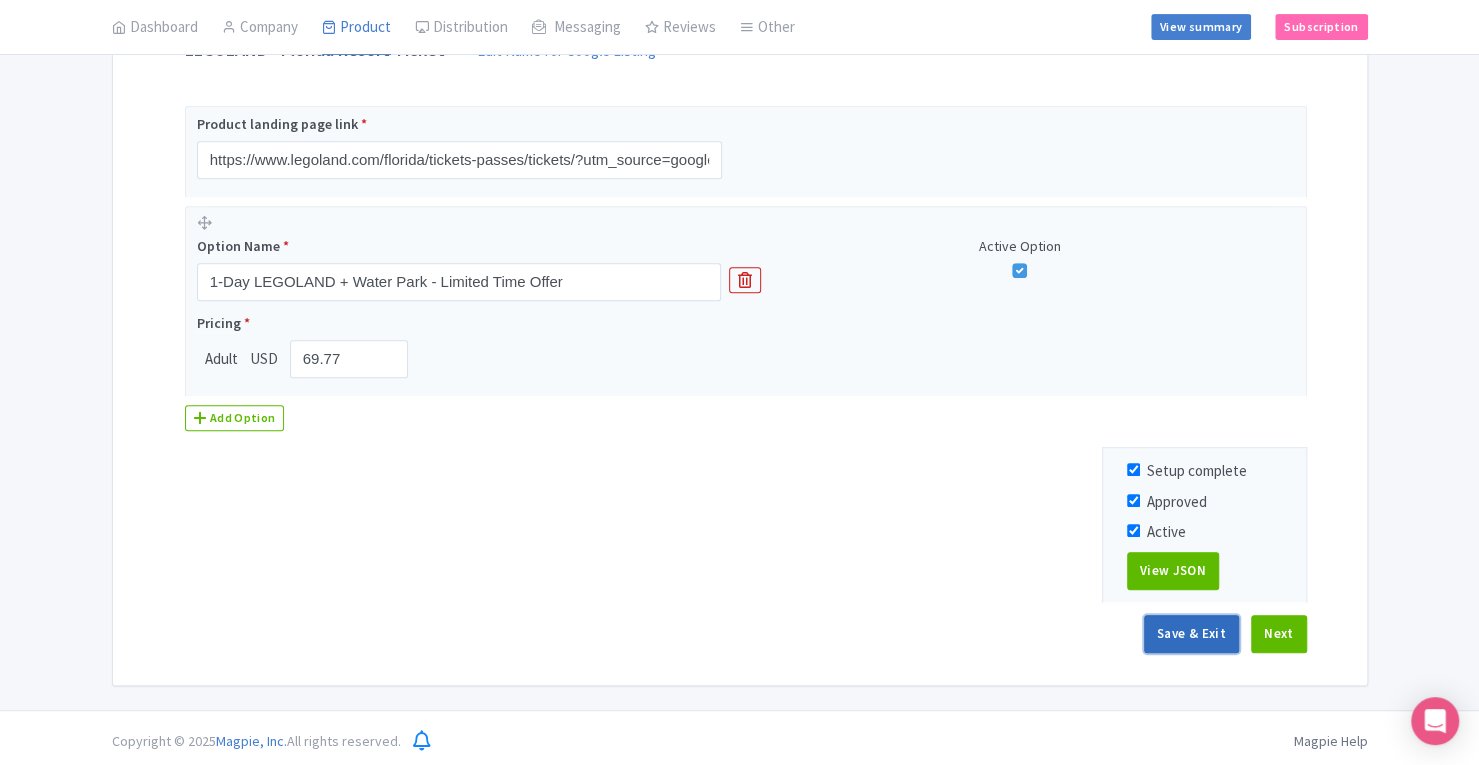 click on "Save & Exit" at bounding box center [1191, 634] 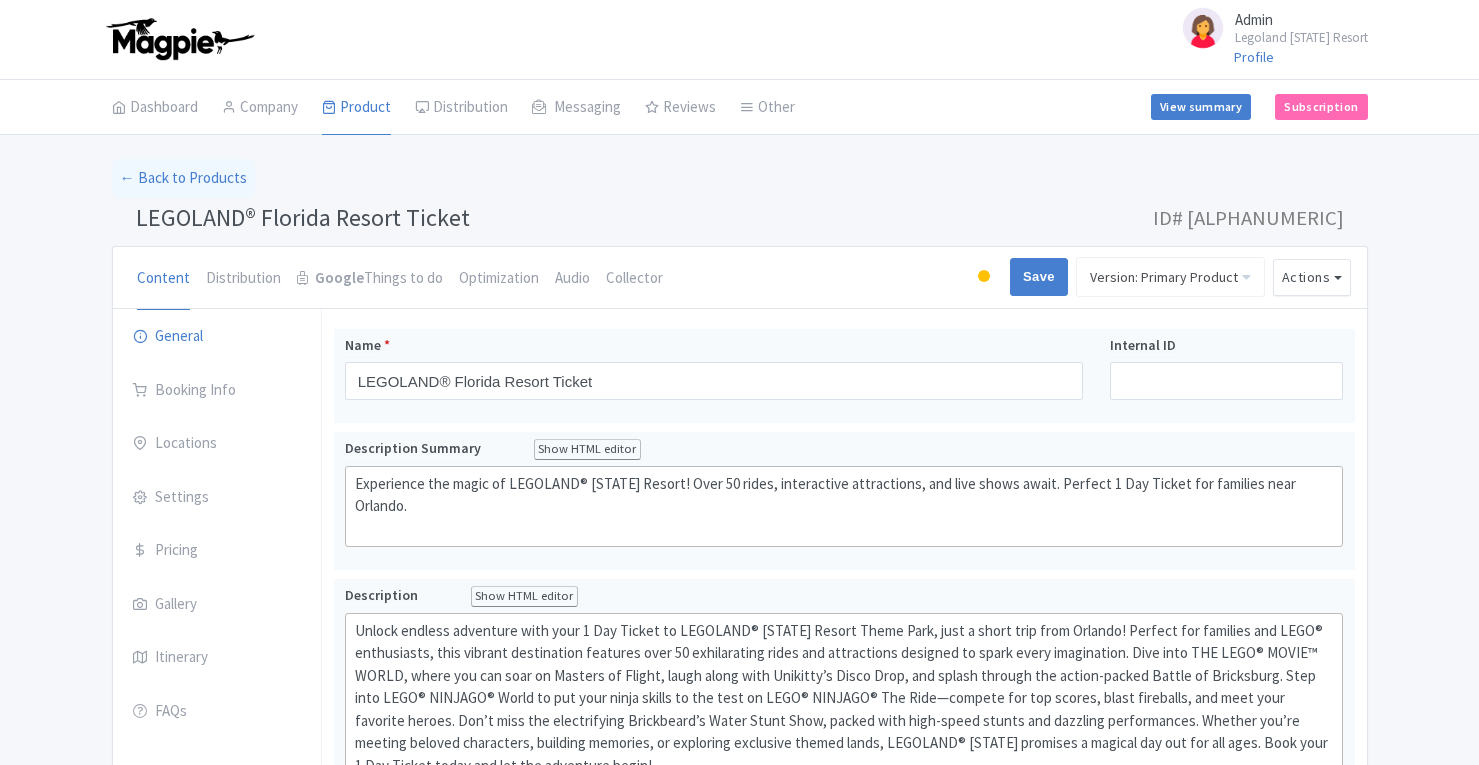 scroll, scrollTop: 0, scrollLeft: 0, axis: both 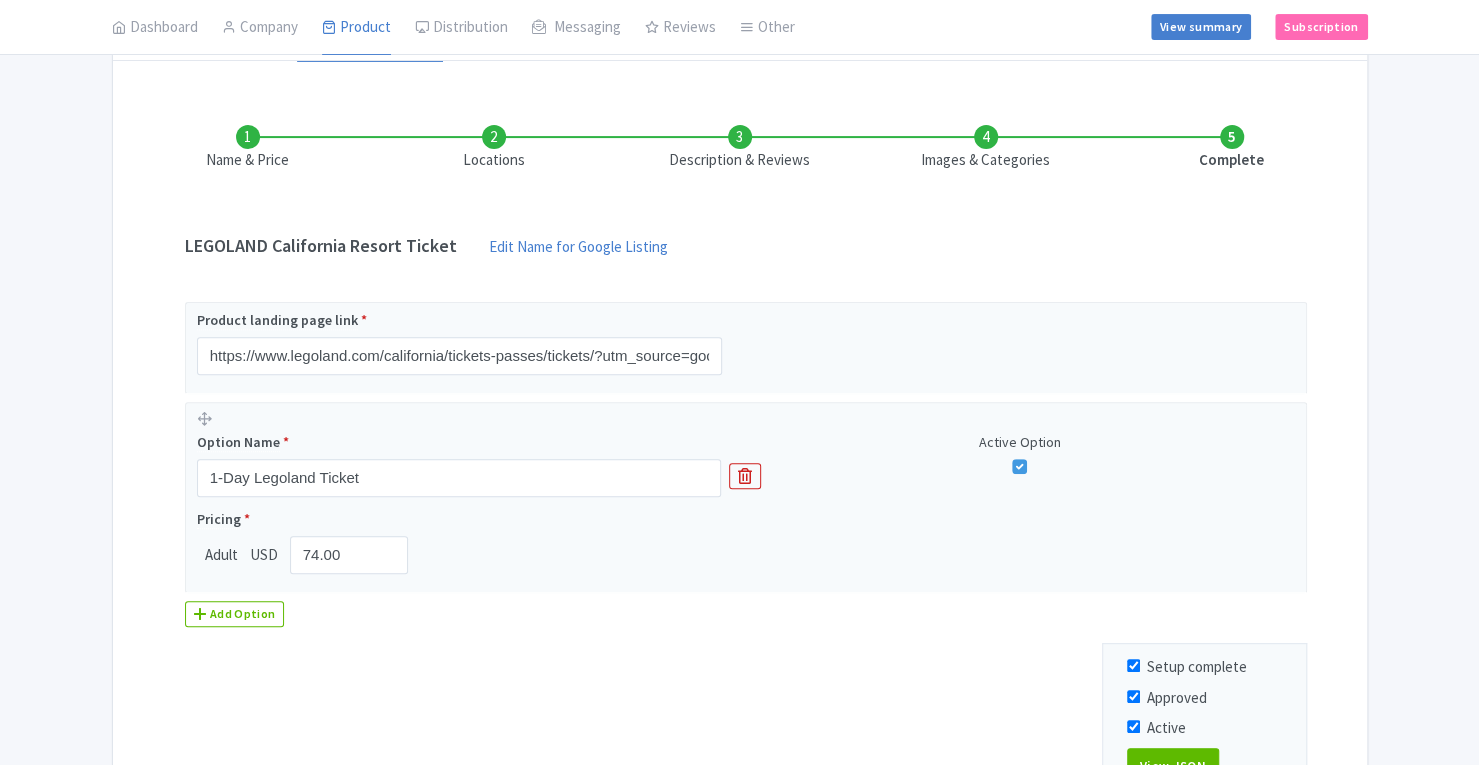 drag, startPoint x: 0, startPoint y: 0, endPoint x: 1492, endPoint y: 449, distance: 1558.0966 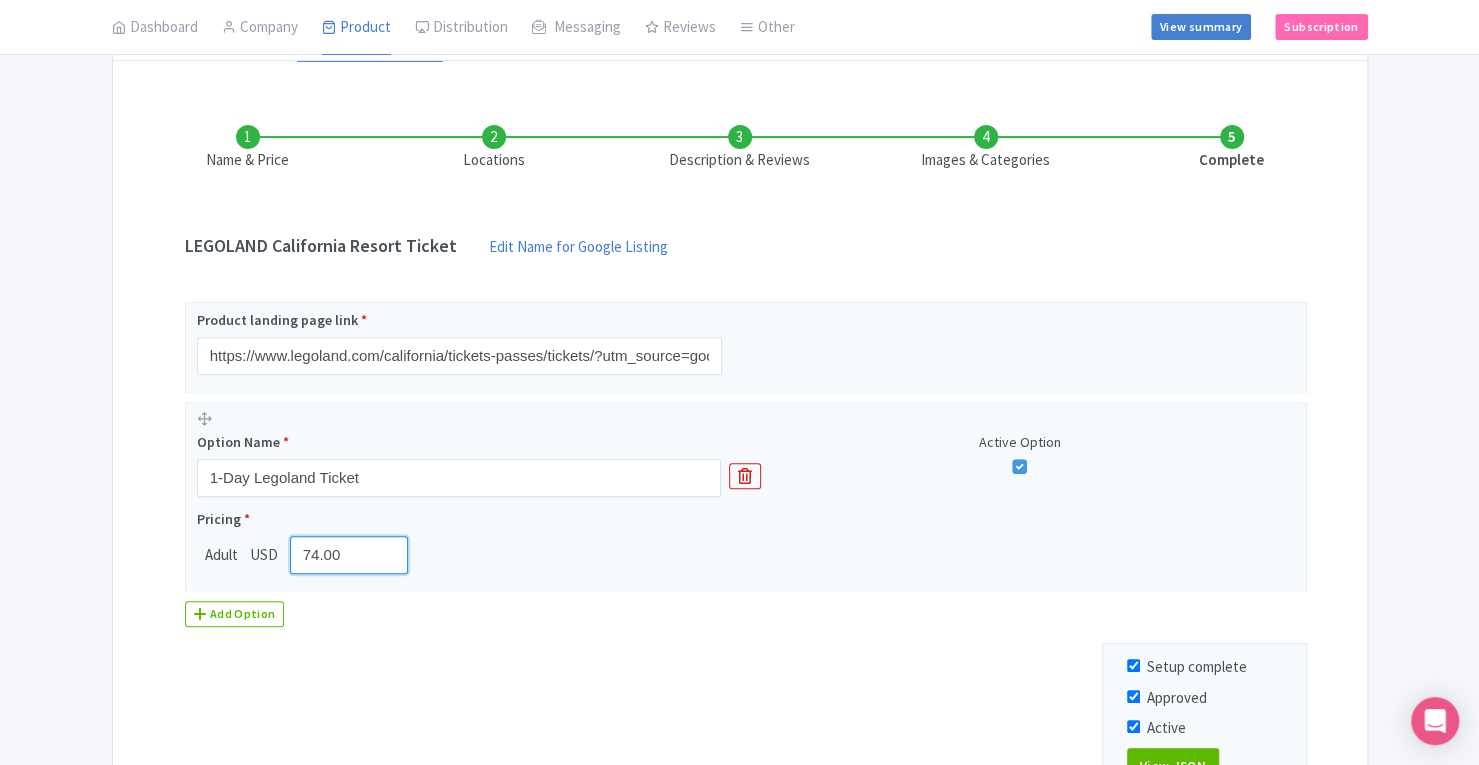 drag, startPoint x: 340, startPoint y: 550, endPoint x: 0, endPoint y: 610, distance: 345.25354 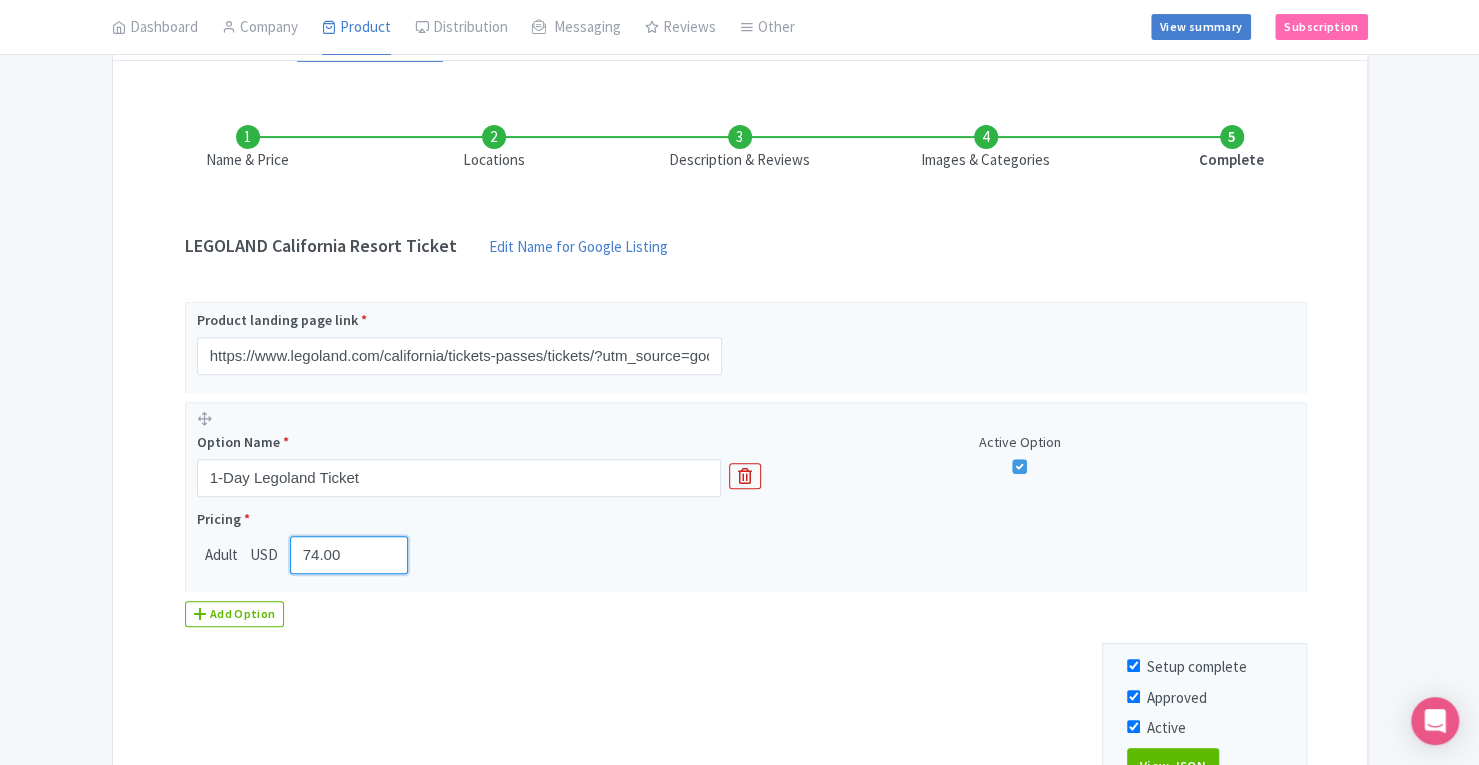 click on "← Back to Products
LEGOLAND California Resort Ticket
ID# KPBZIH
Content
Distribution
Google  Things to do
Optimization
Audio
Collector
You are currently editing a version of this product: Primary Product
General
Booking Info
Locations
Settings
Pricing
Gallery
Itinerary
FAQs
LEGOLAND California Resort Ticket
Name   *
LEGOLAND California Resort Ticket
Your product's name has 33 characters. We recommend between 10 and 60 characters.
Internal ID
Description Summary
Show HTML editor
Bold
Italic
Strikethrough
Link
Heading
Quote
Code
Bullets
Numbers
Decrease Level
Increase Level
Attach Files
Undo" at bounding box center [739, 396] 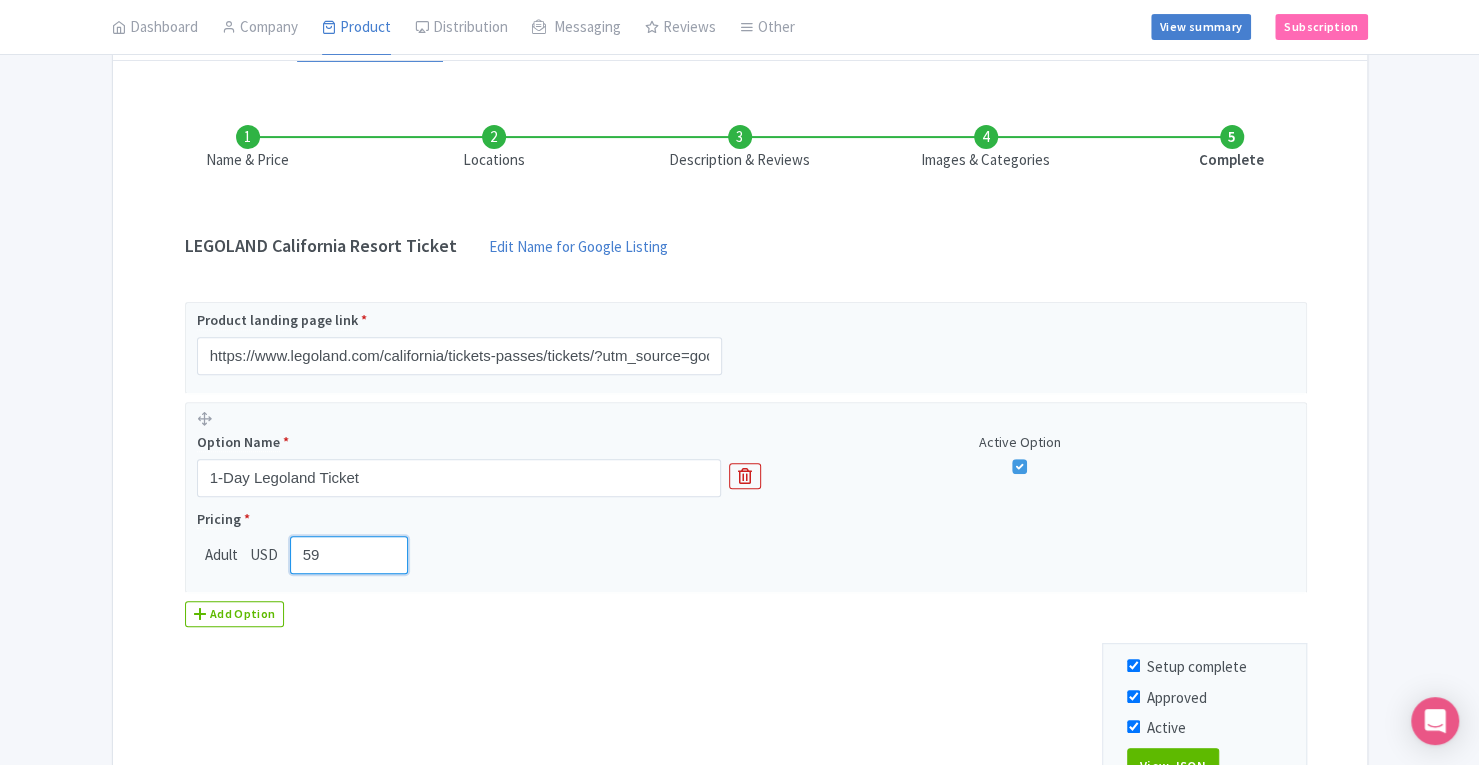 scroll, scrollTop: 400, scrollLeft: 0, axis: vertical 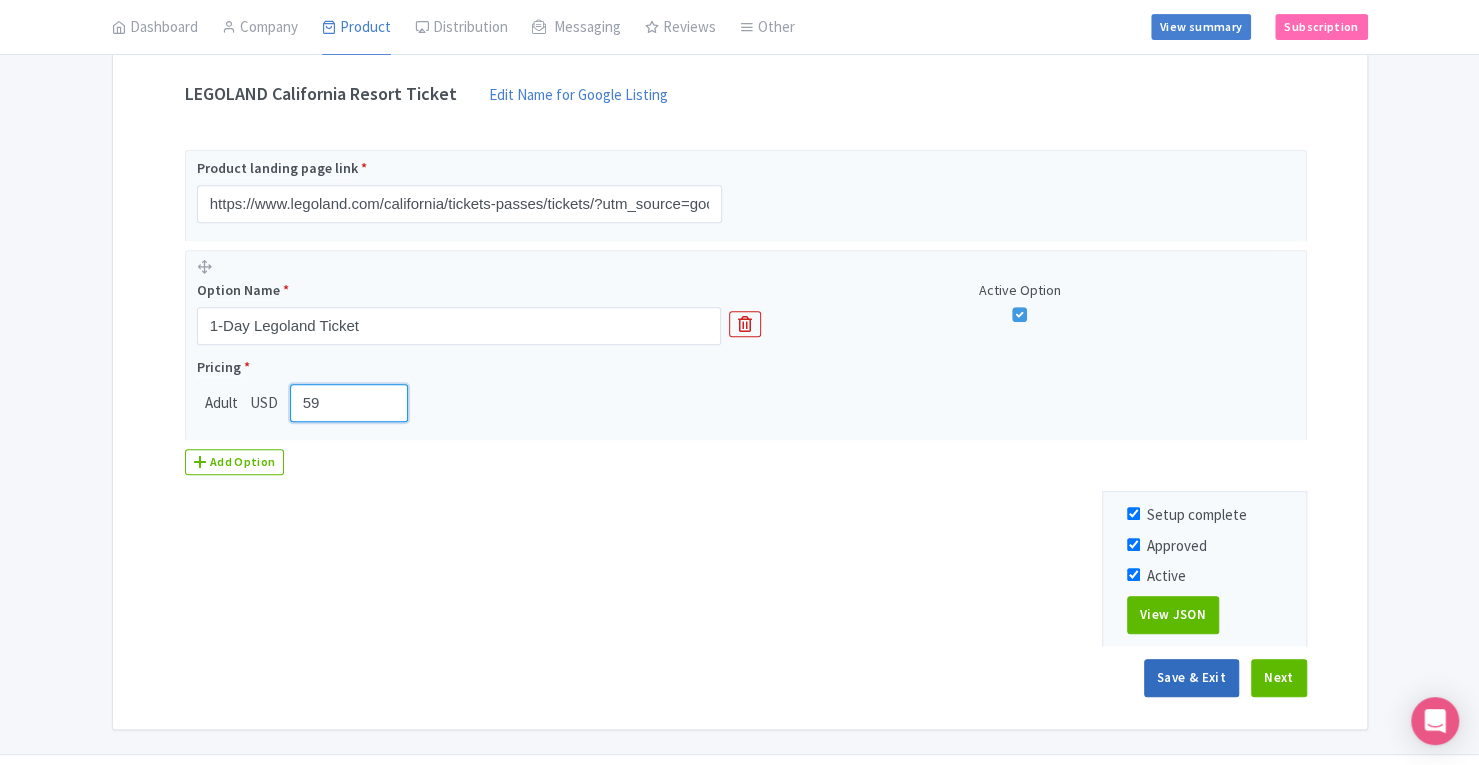 type on "59" 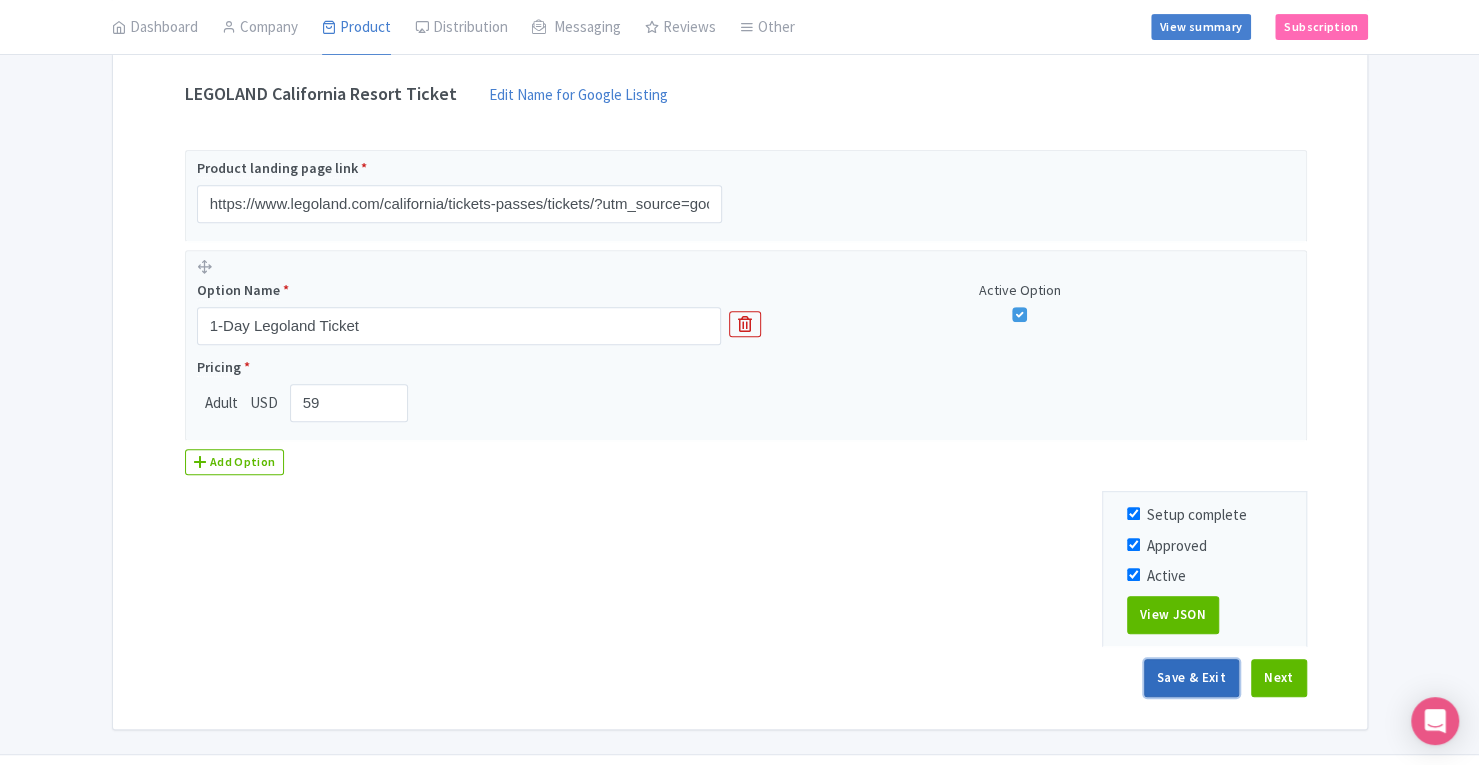 click on "Save & Exit" at bounding box center [1191, 678] 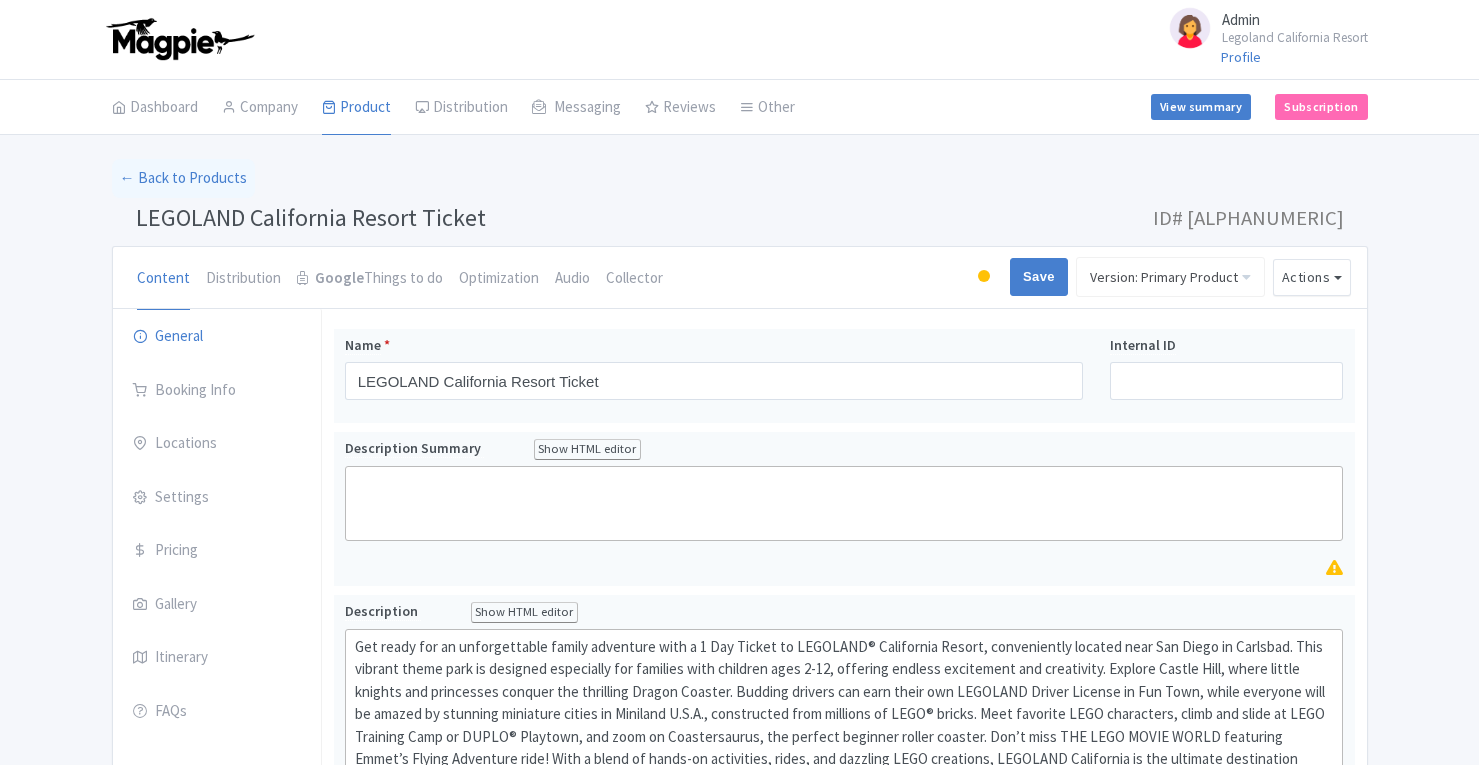 scroll, scrollTop: 0, scrollLeft: 0, axis: both 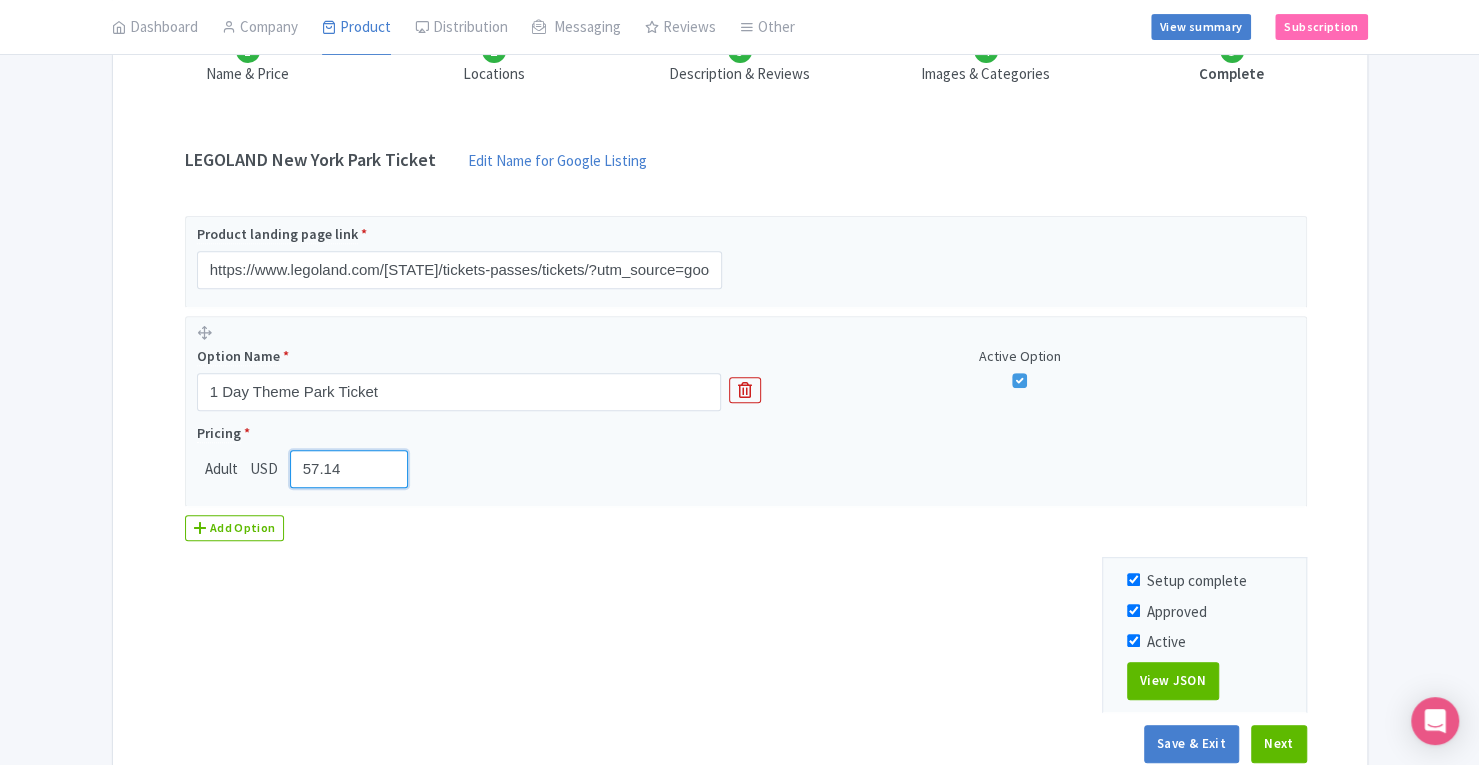drag, startPoint x: 354, startPoint y: 466, endPoint x: 135, endPoint y: 492, distance: 220.53798 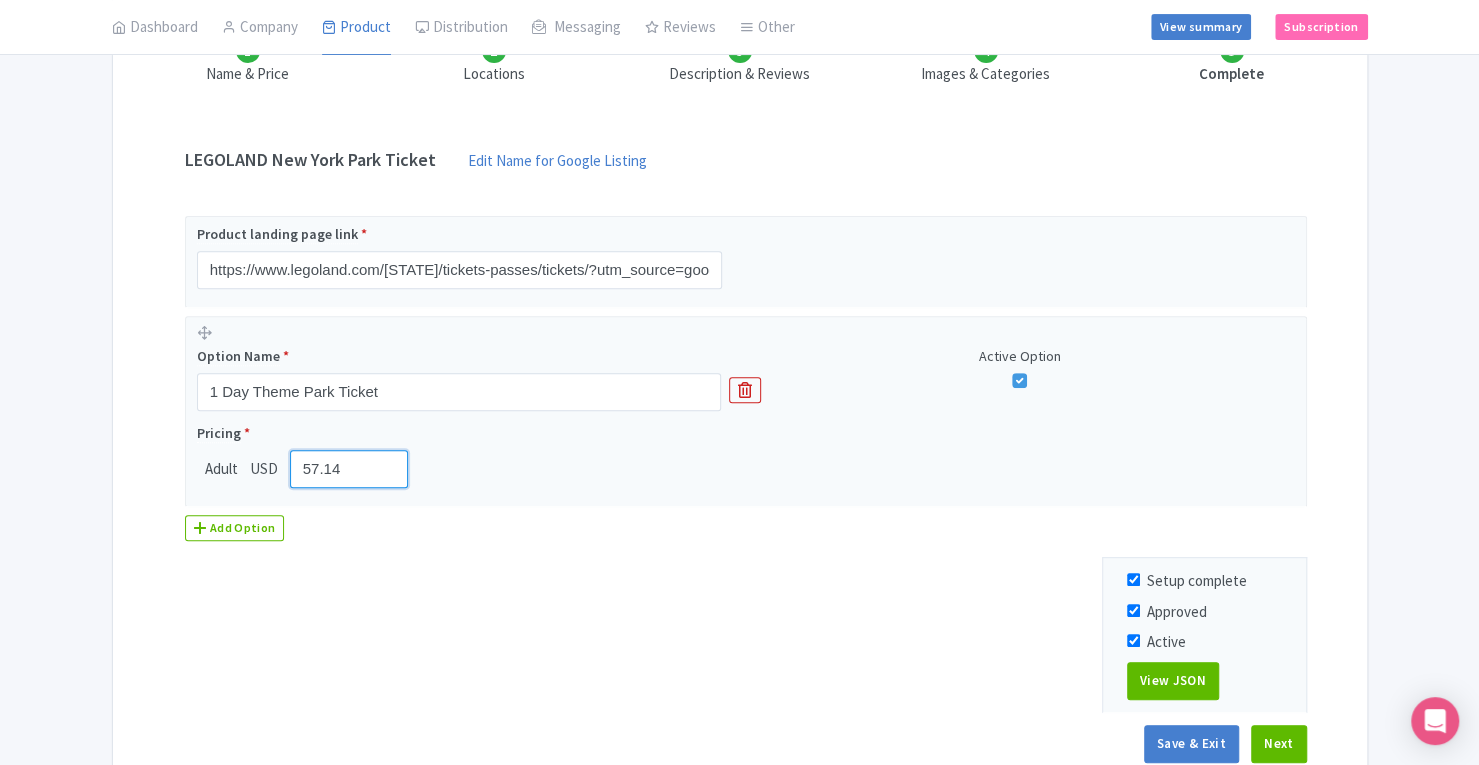 click on "Name & Price
Locations
Description & Reviews
Images & Categories
Complete
LEGOLAND New York Park Ticket
Edit Name for Google Listing
Edit Name for Google Listing
Regular Product Name:
LEGOLAND New York Park Ticket
Save
Product landing page link
*
https://www.legoland.com/new-york/tickets-passes/tickets/?utm_source=google&utm_medium=paid_search&utm_campaign=ticketsandpasses&utm_term=gttd
Option Name
*
1 Day Theme Park Ticket
Active Option
Pricing
*
Adult
USD
57.14
Add Option
Setup complete
Approved
Active
View JSON
Save & Exit
Next" at bounding box center [740, 391] 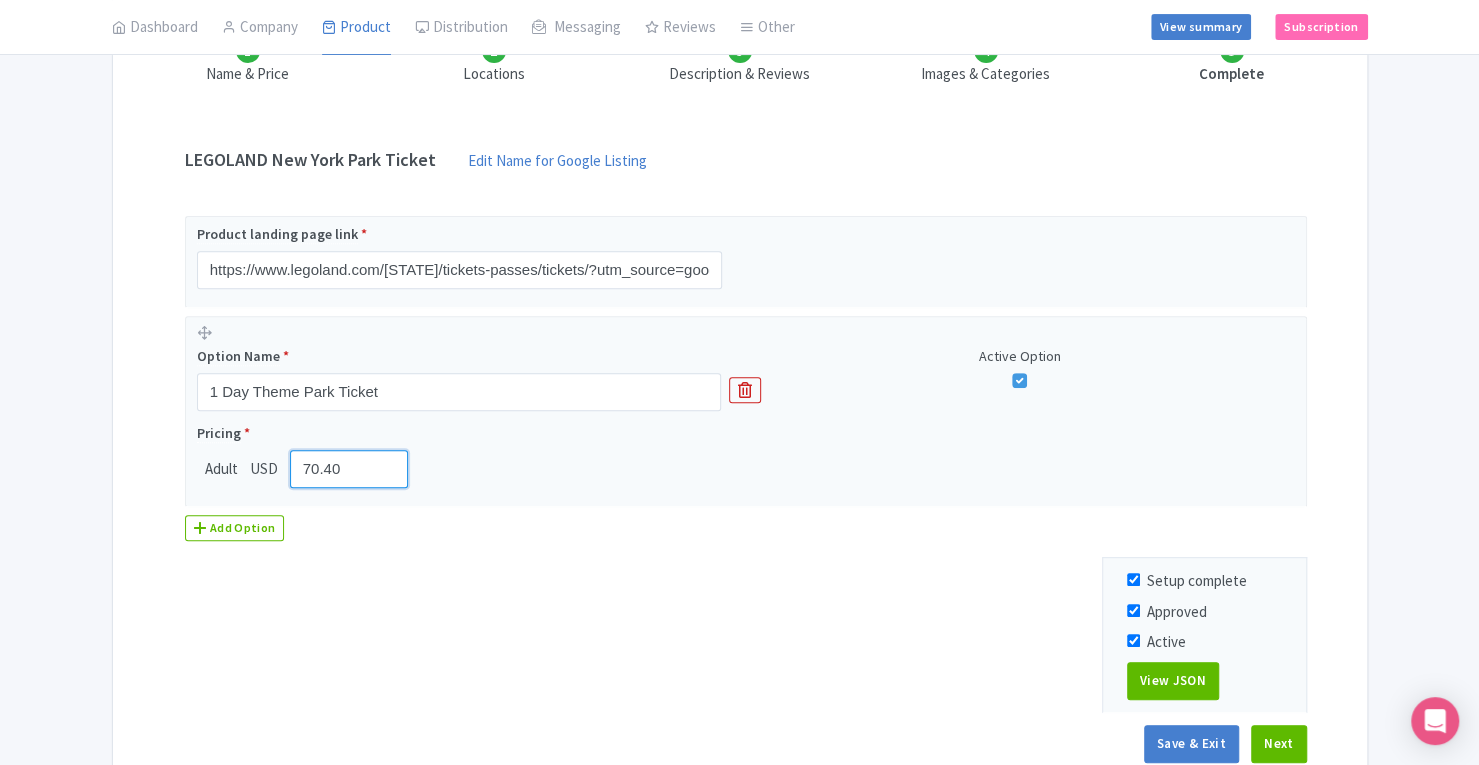 scroll, scrollTop: 444, scrollLeft: 0, axis: vertical 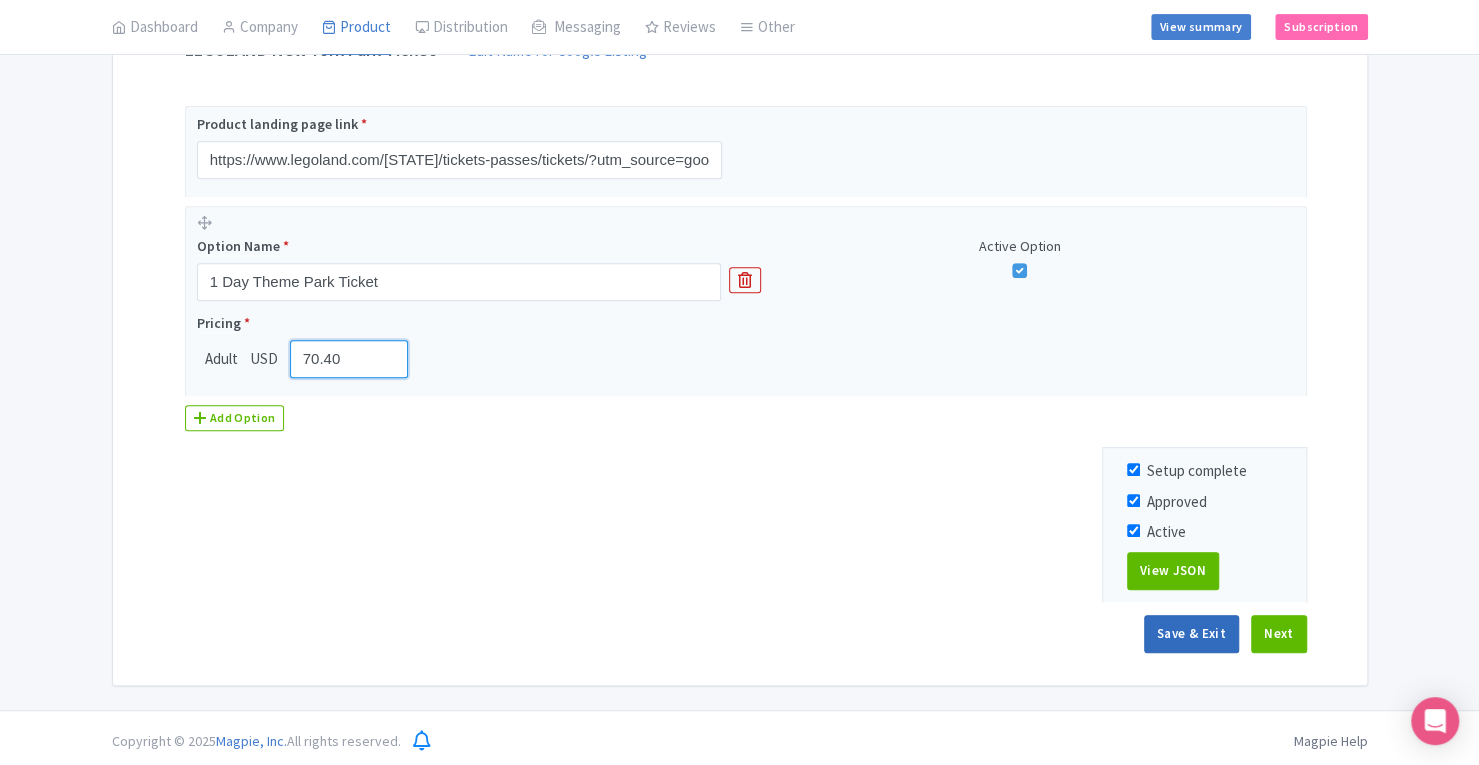 type on "70.40" 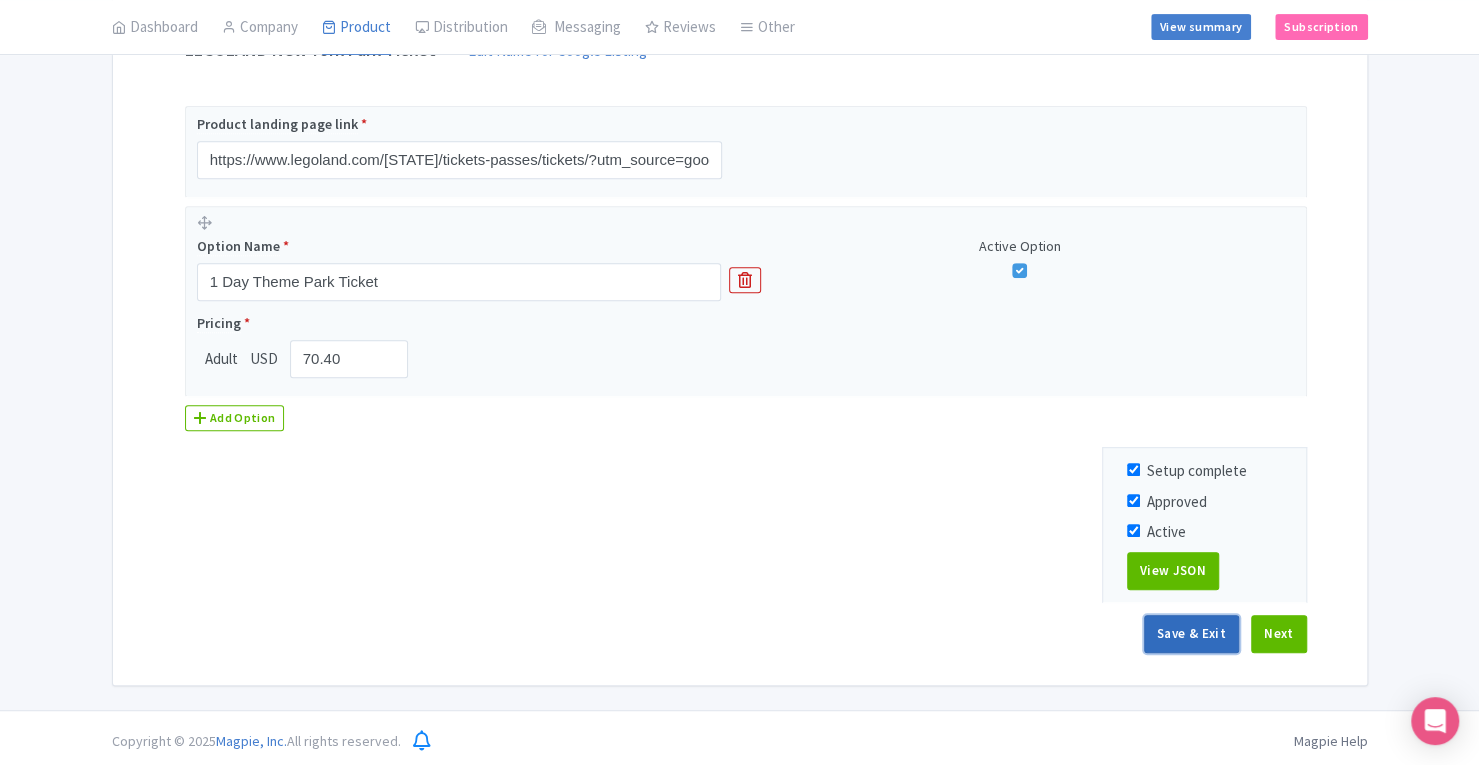 click on "Save & Exit" at bounding box center [1191, 634] 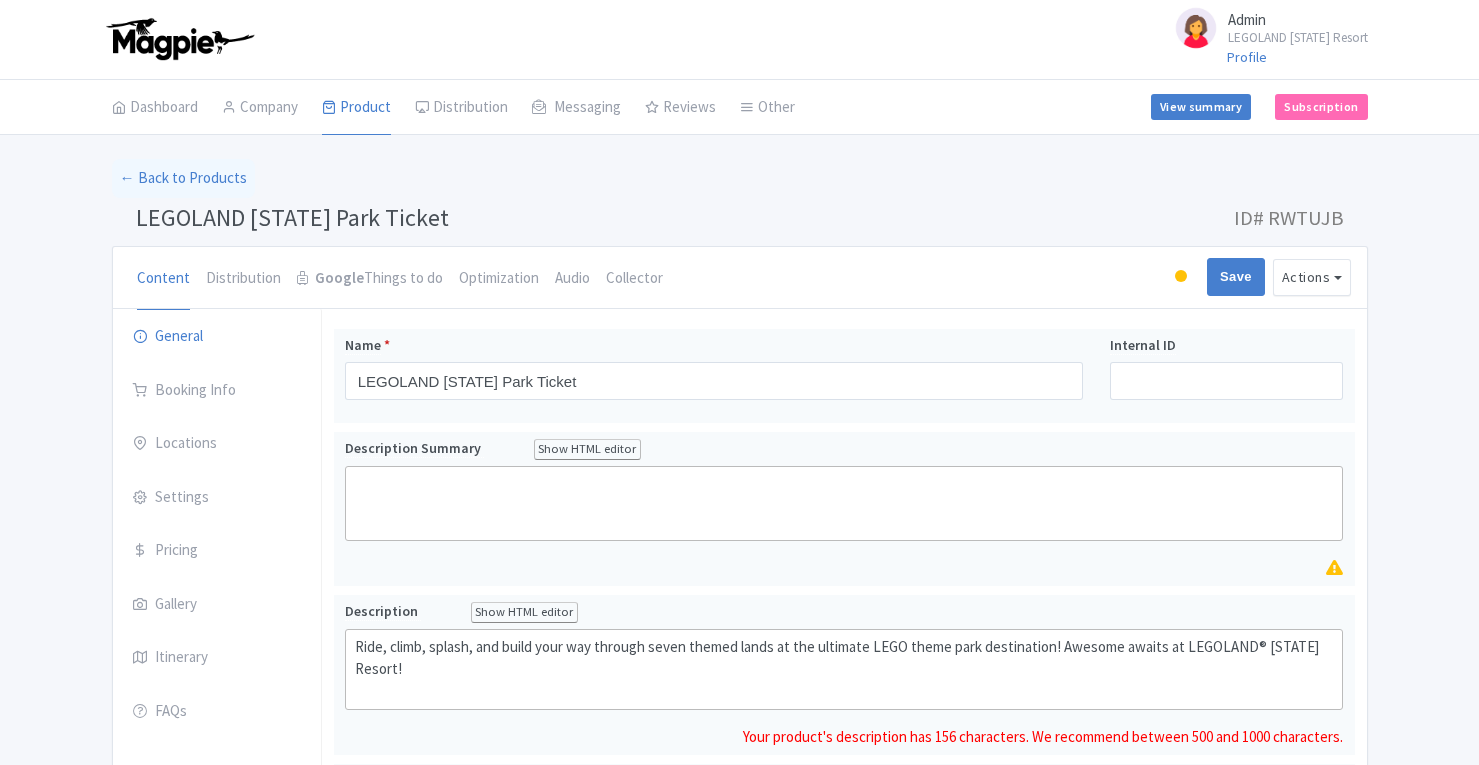scroll, scrollTop: 0, scrollLeft: 0, axis: both 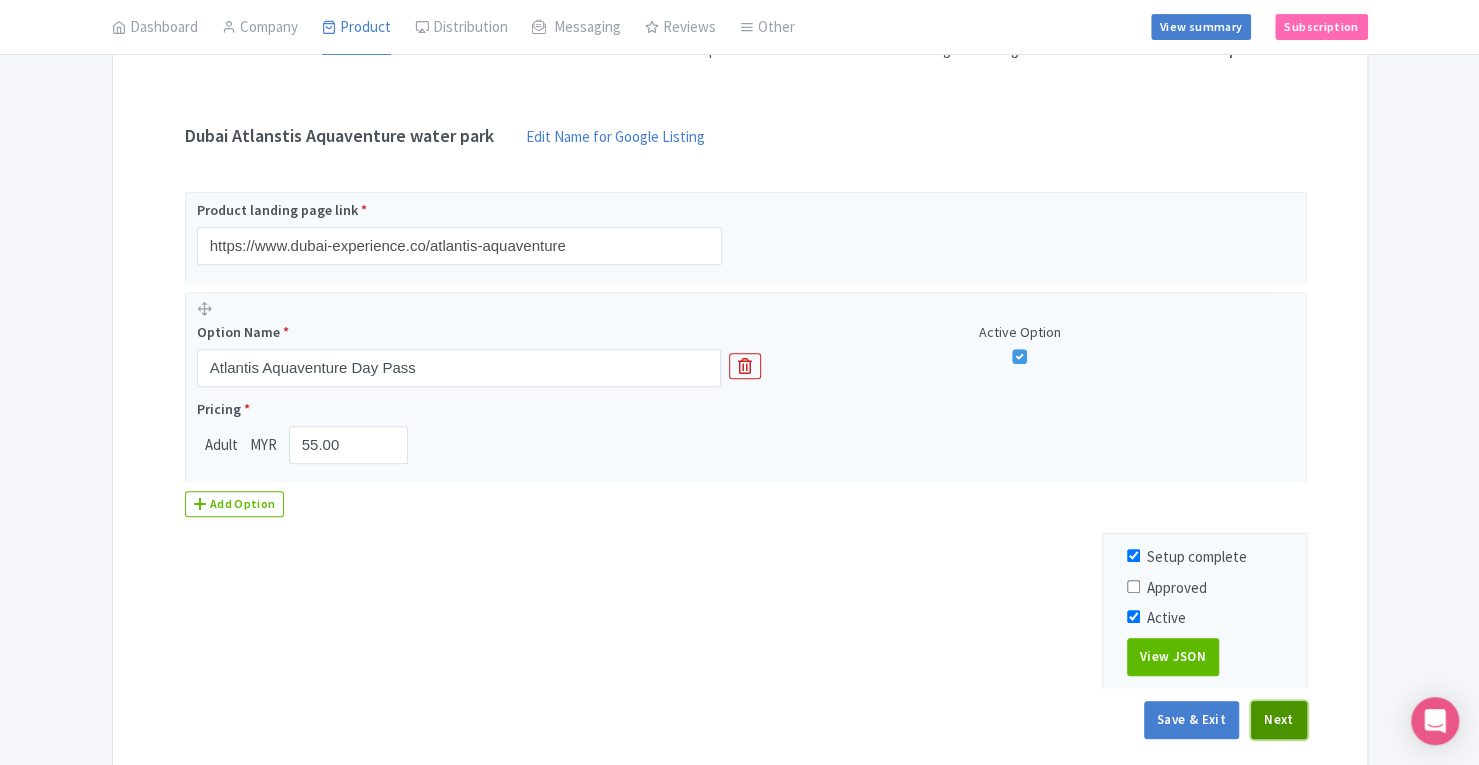 click on "Next" at bounding box center (1279, 720) 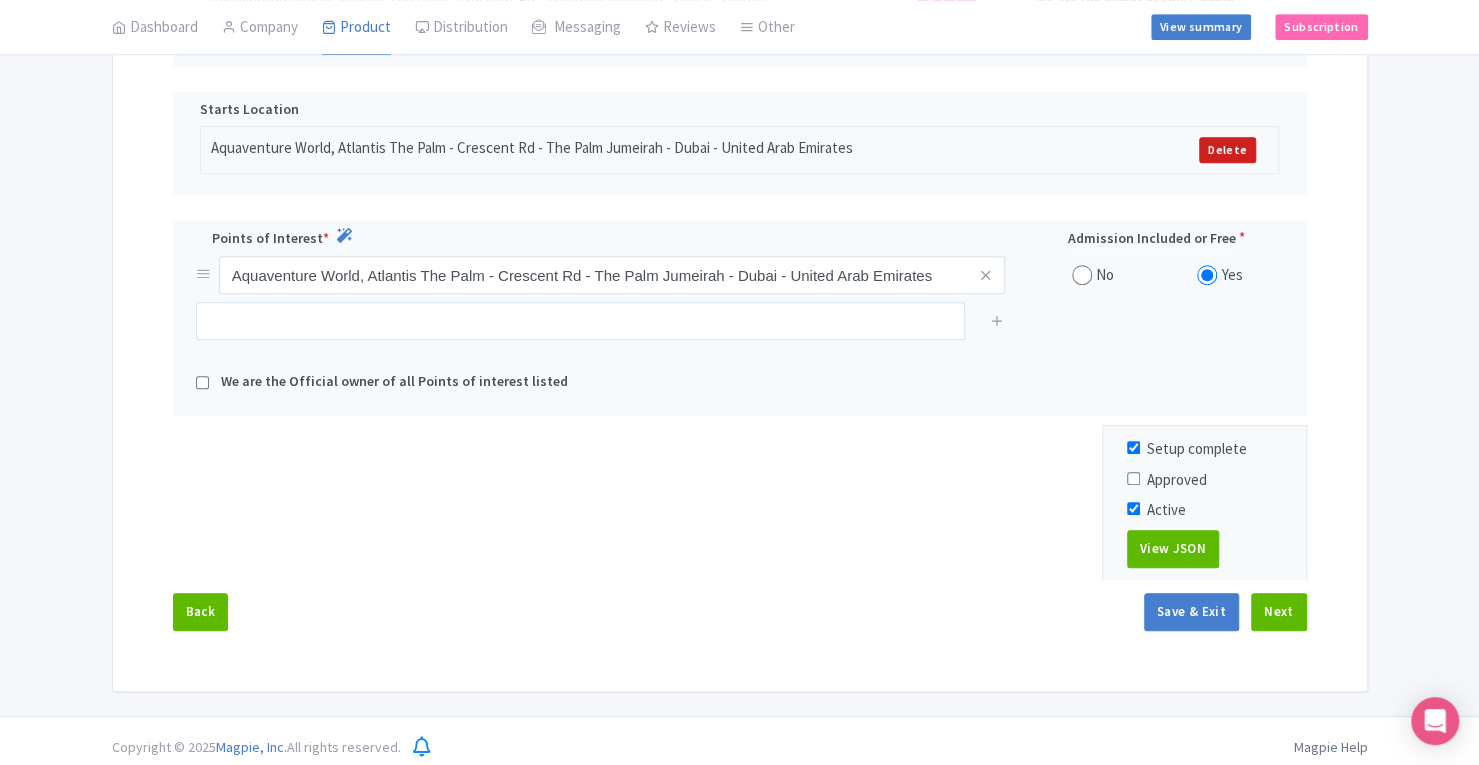scroll, scrollTop: 665, scrollLeft: 0, axis: vertical 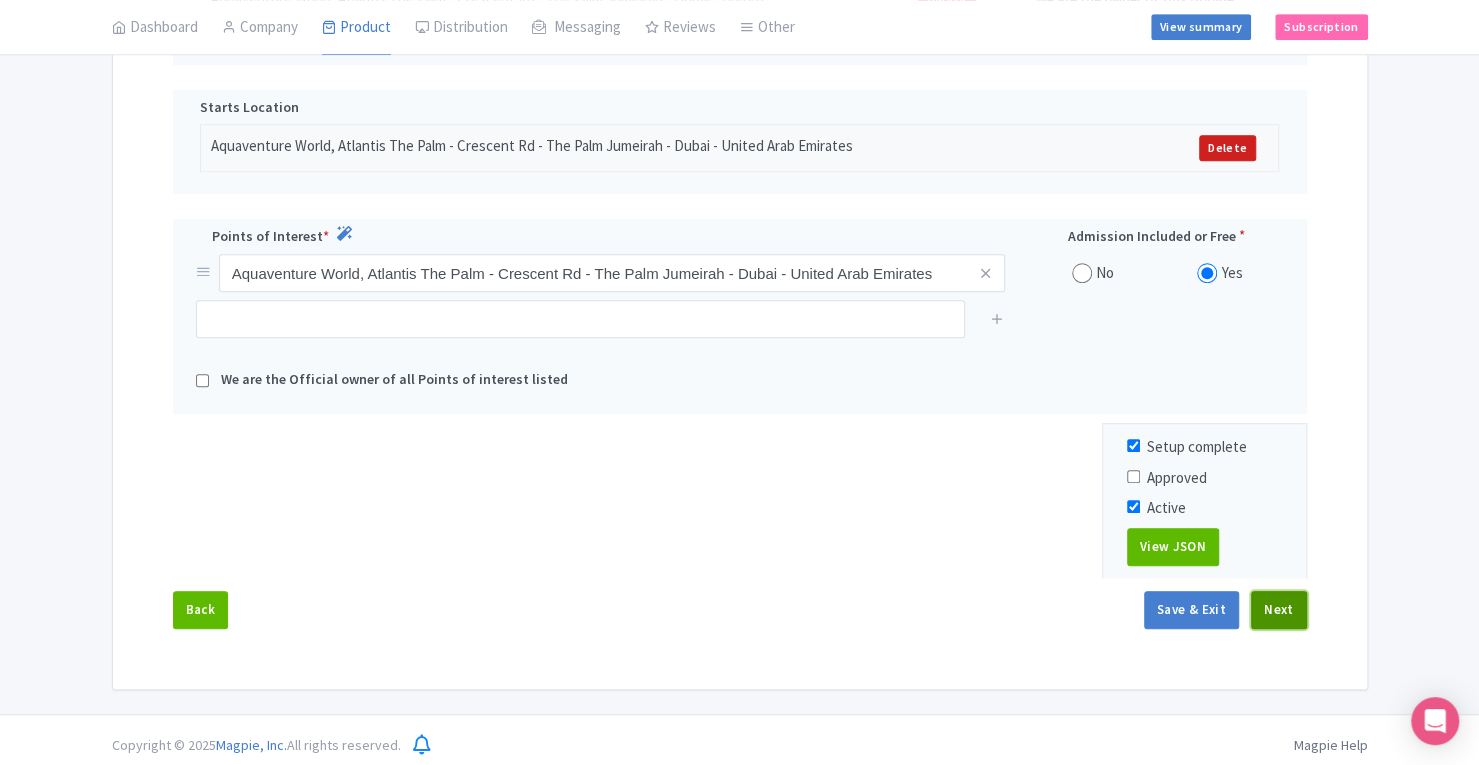 click on "Next" at bounding box center (1279, 610) 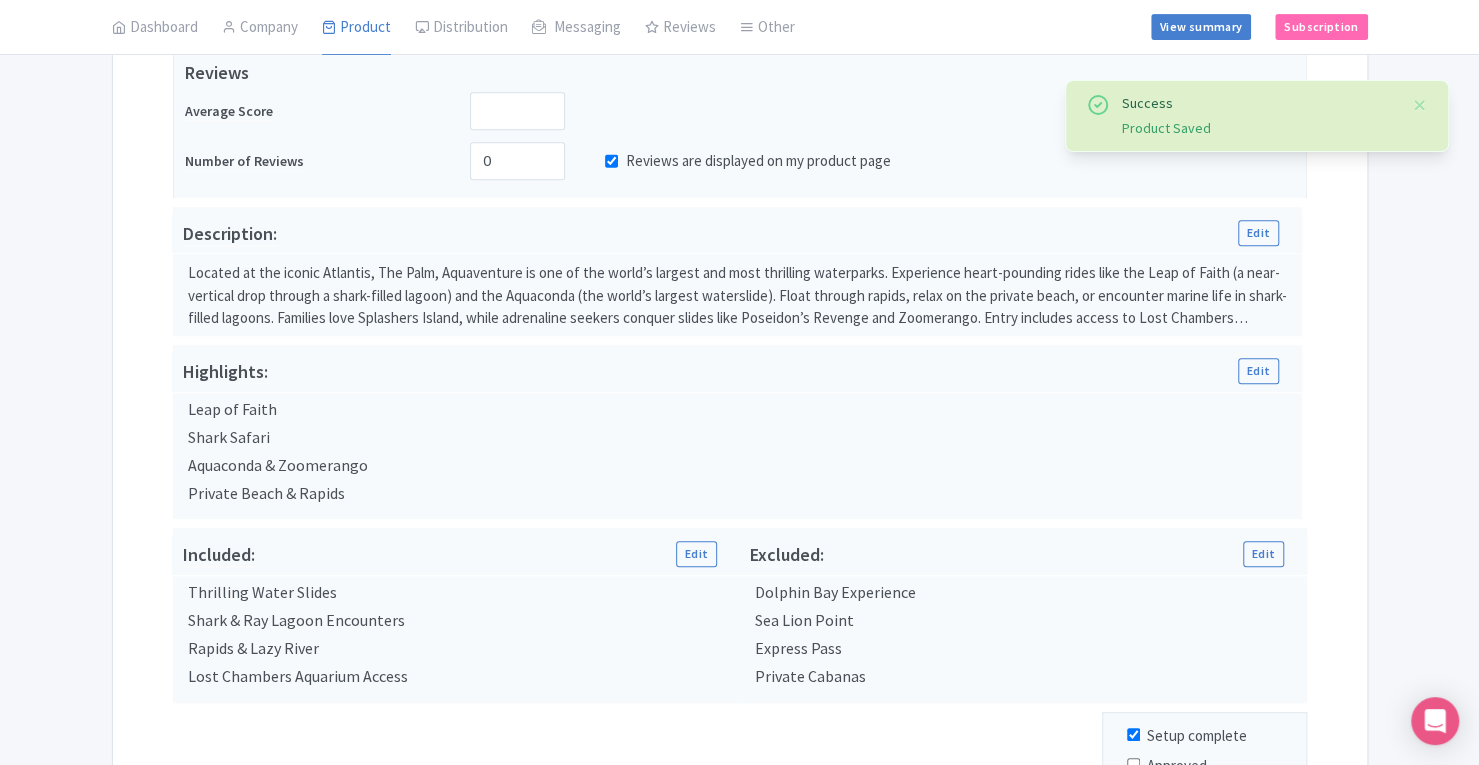 scroll, scrollTop: 347, scrollLeft: 0, axis: vertical 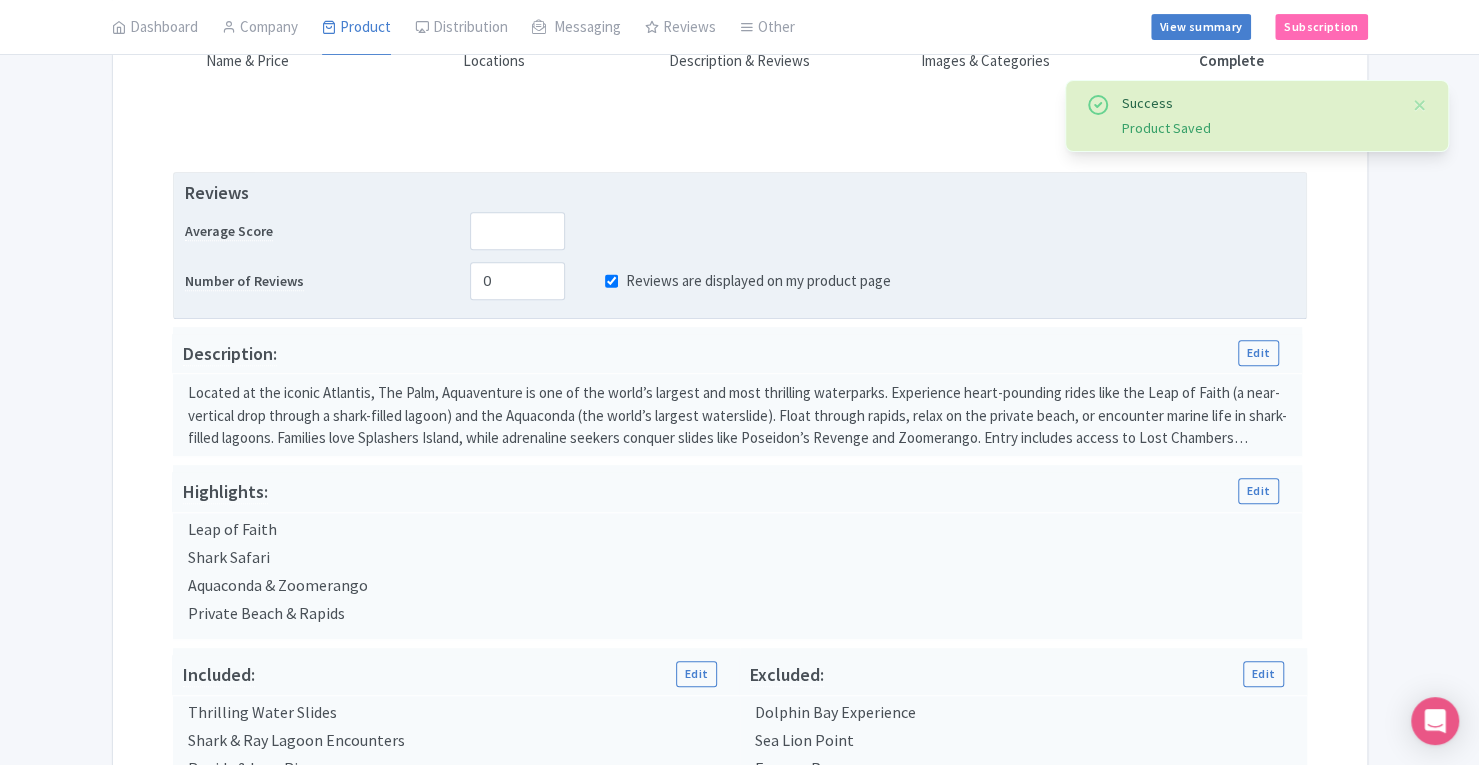 click on "Reviews are displayed on my product page" at bounding box center [611, 281] 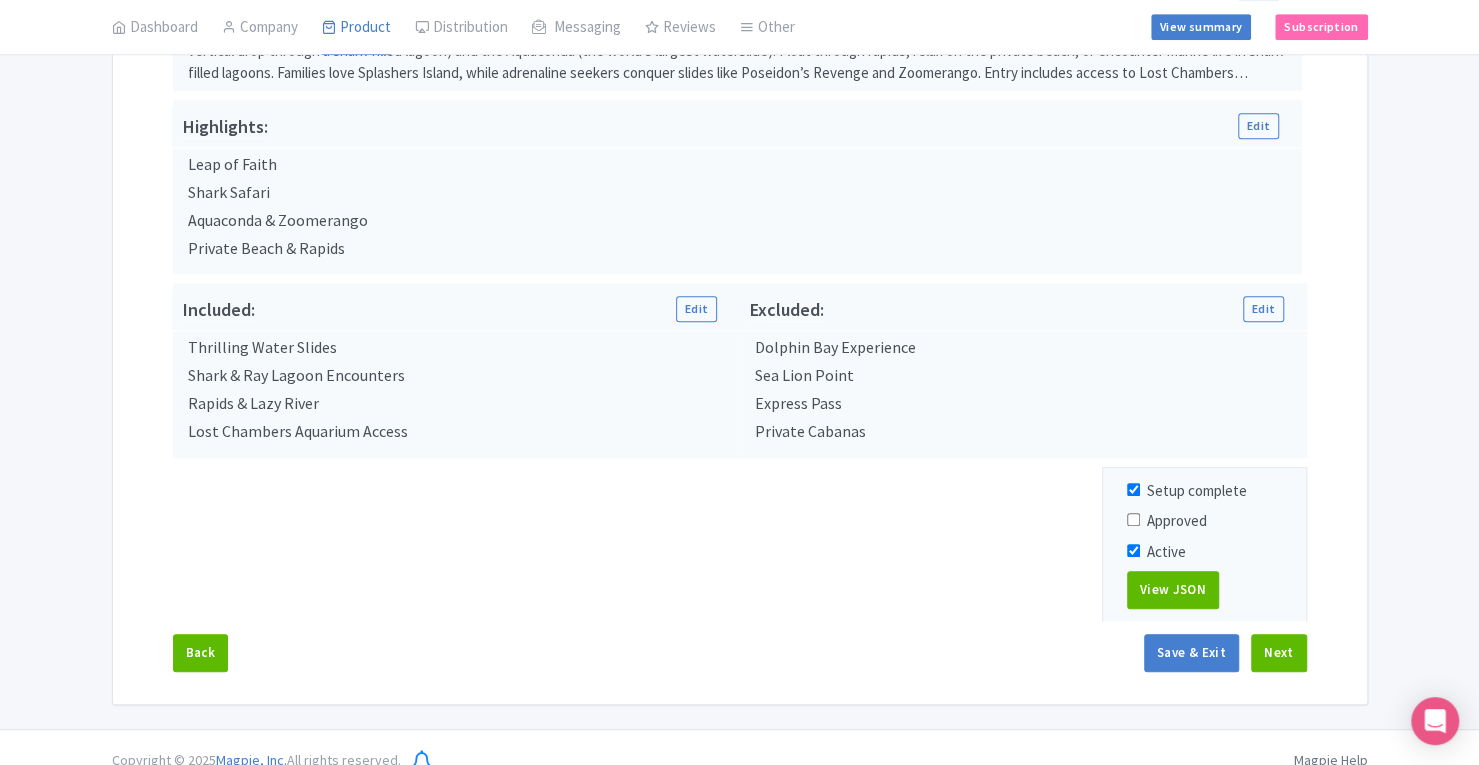 scroll, scrollTop: 730, scrollLeft: 0, axis: vertical 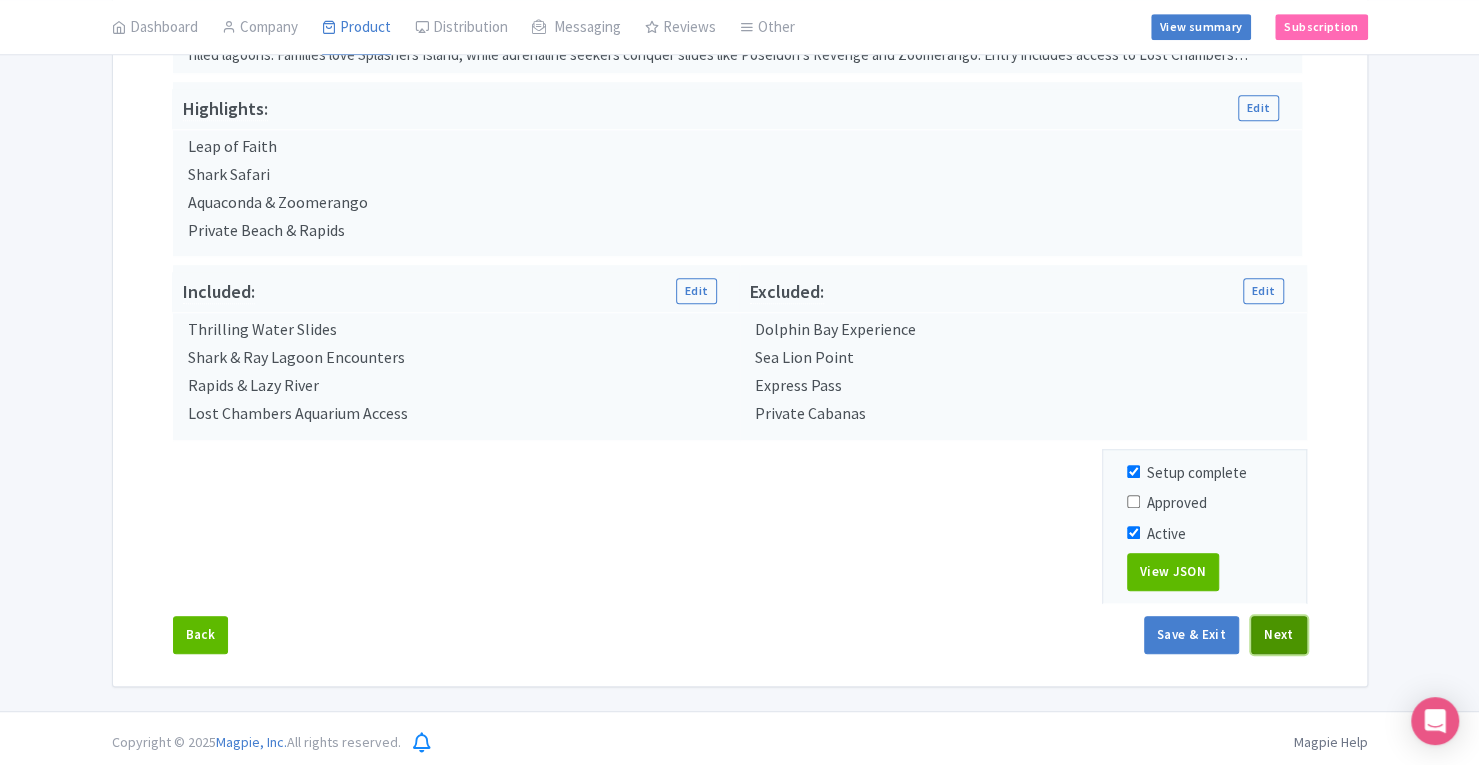 click on "Next" at bounding box center (1279, 635) 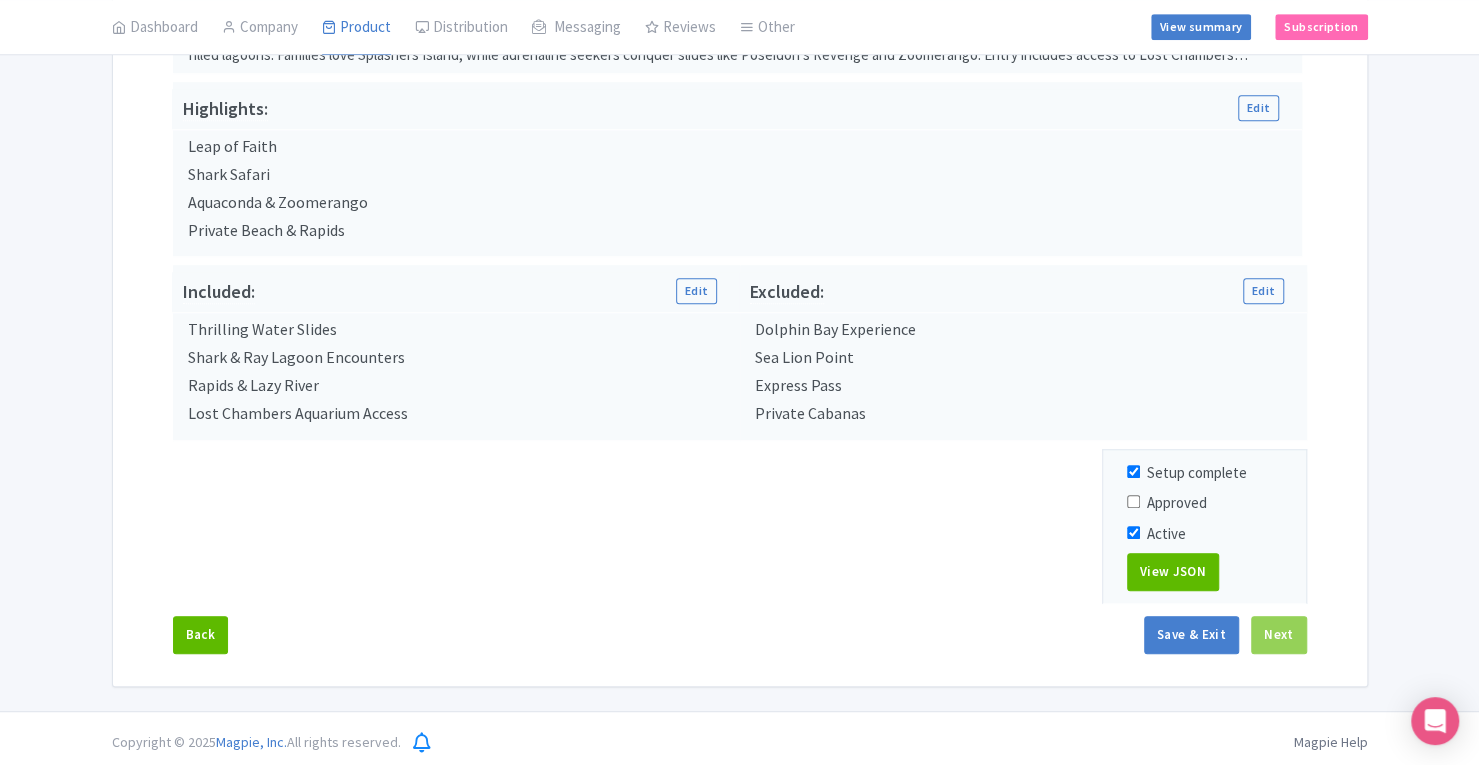 scroll, scrollTop: 595, scrollLeft: 0, axis: vertical 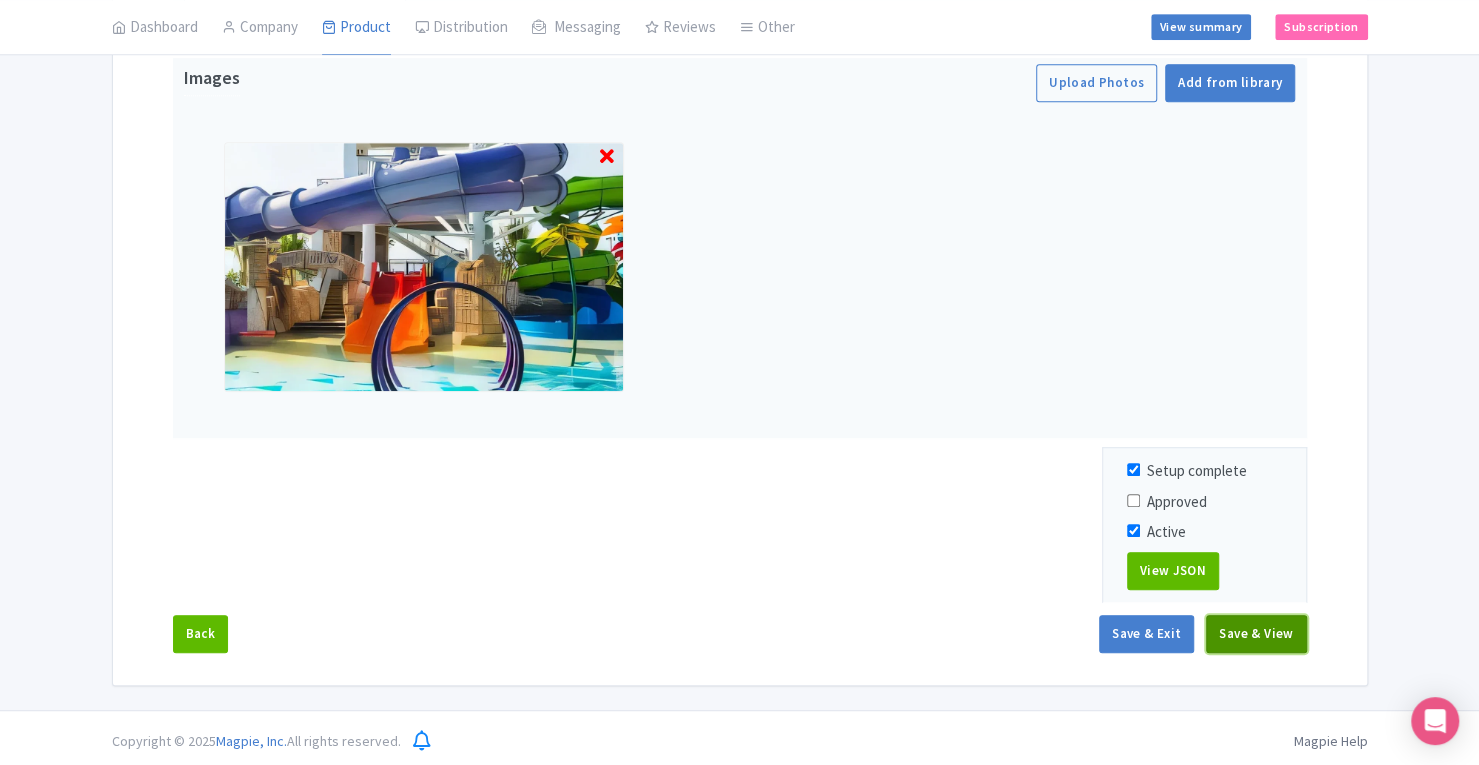 click on "Save & View" at bounding box center (1256, 634) 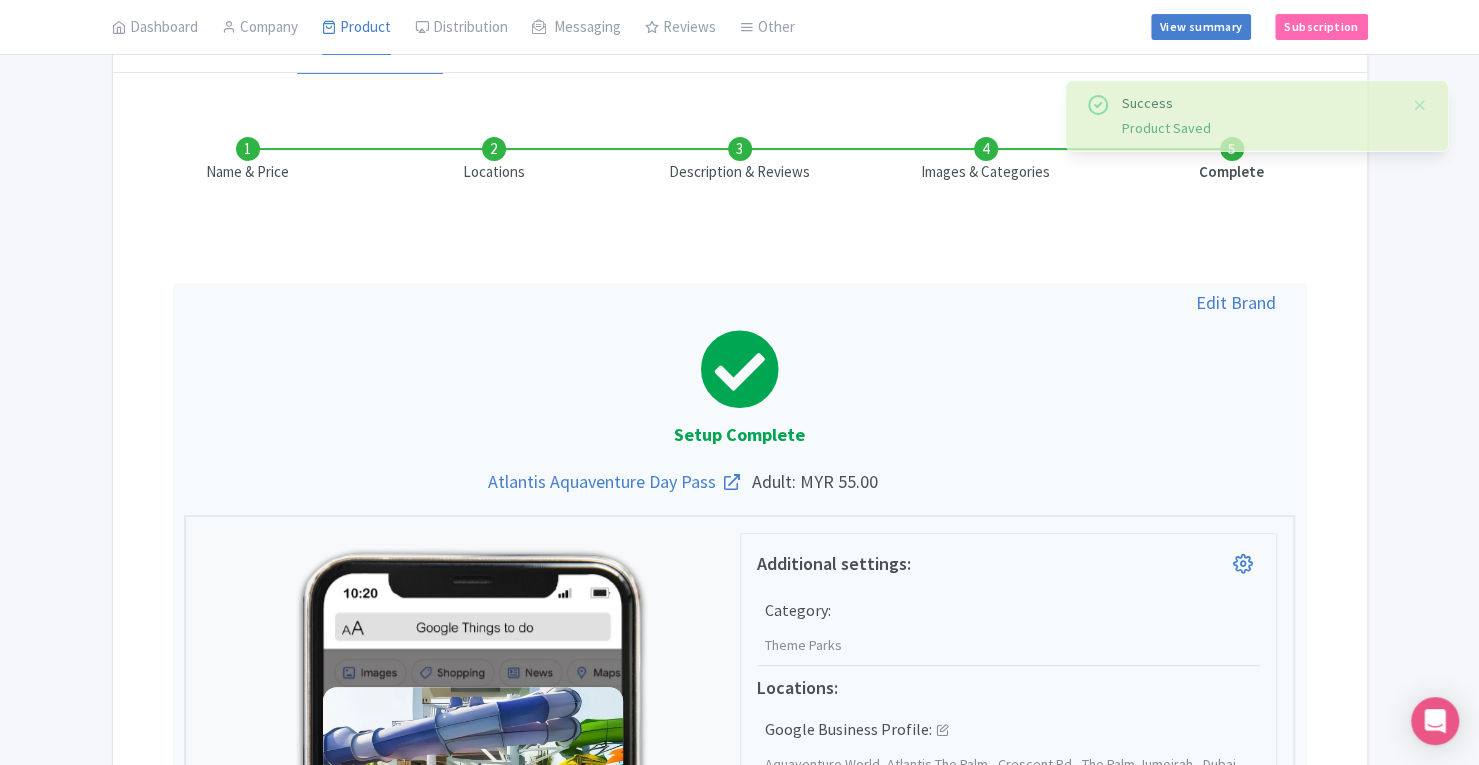 scroll, scrollTop: 246, scrollLeft: 0, axis: vertical 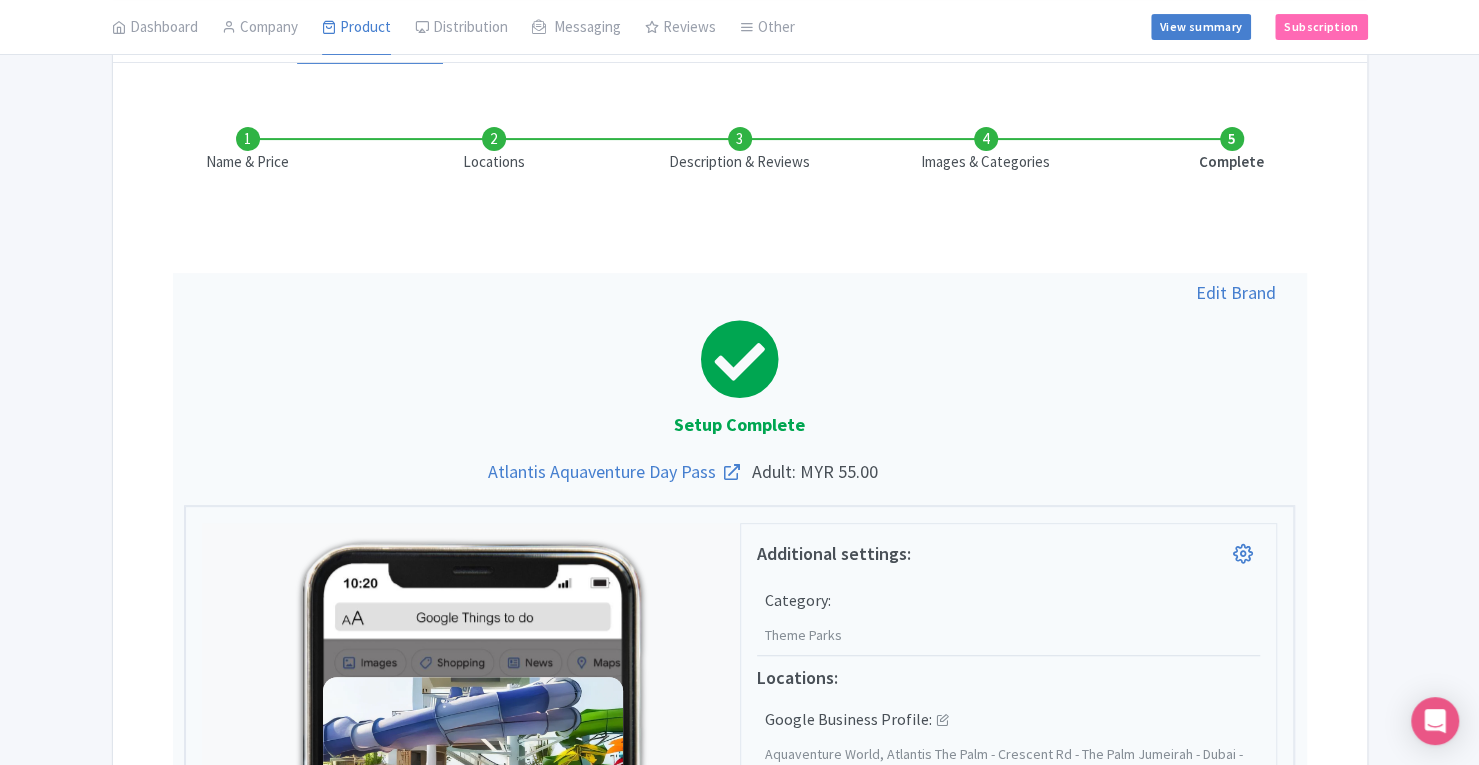 click on "Images & Categories" at bounding box center [986, 150] 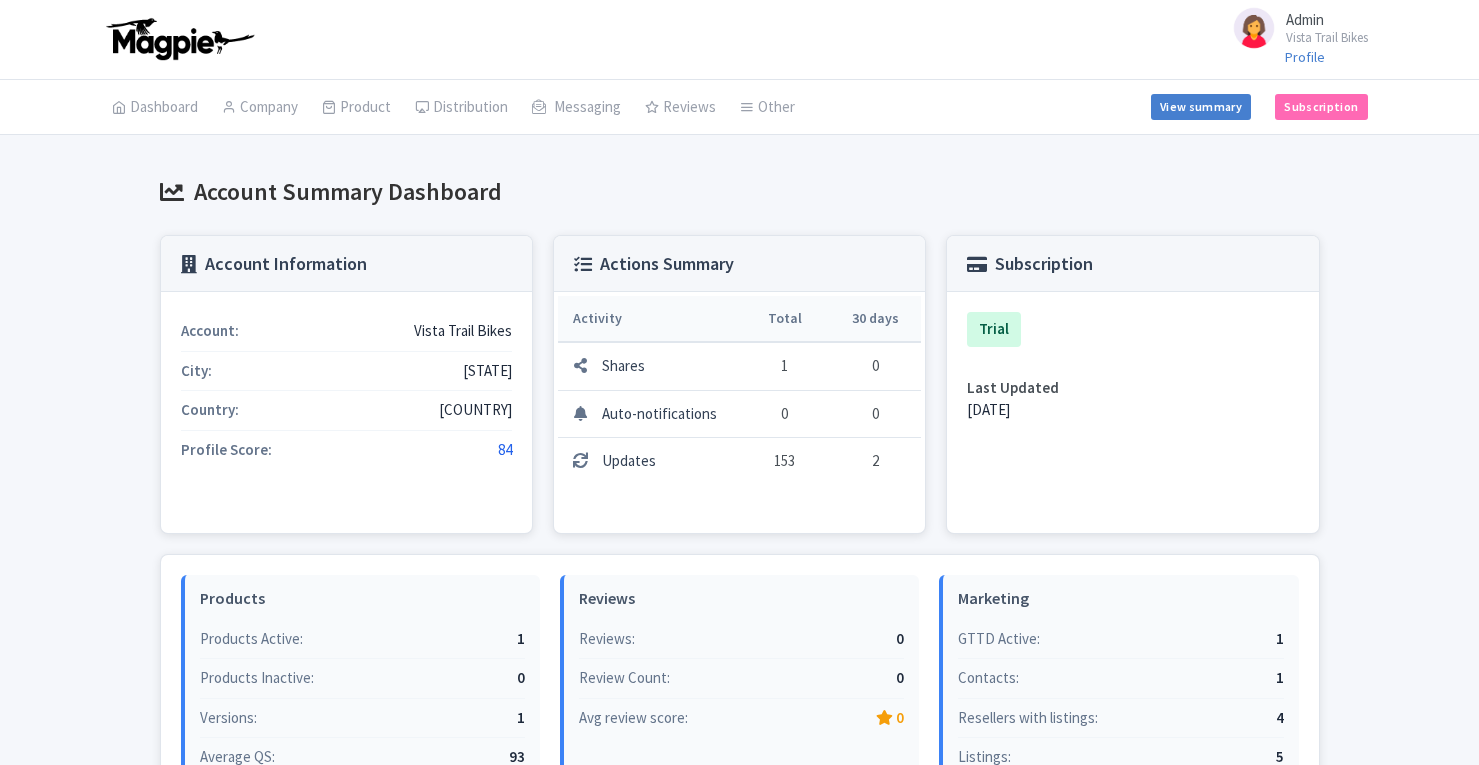 scroll, scrollTop: 0, scrollLeft: 0, axis: both 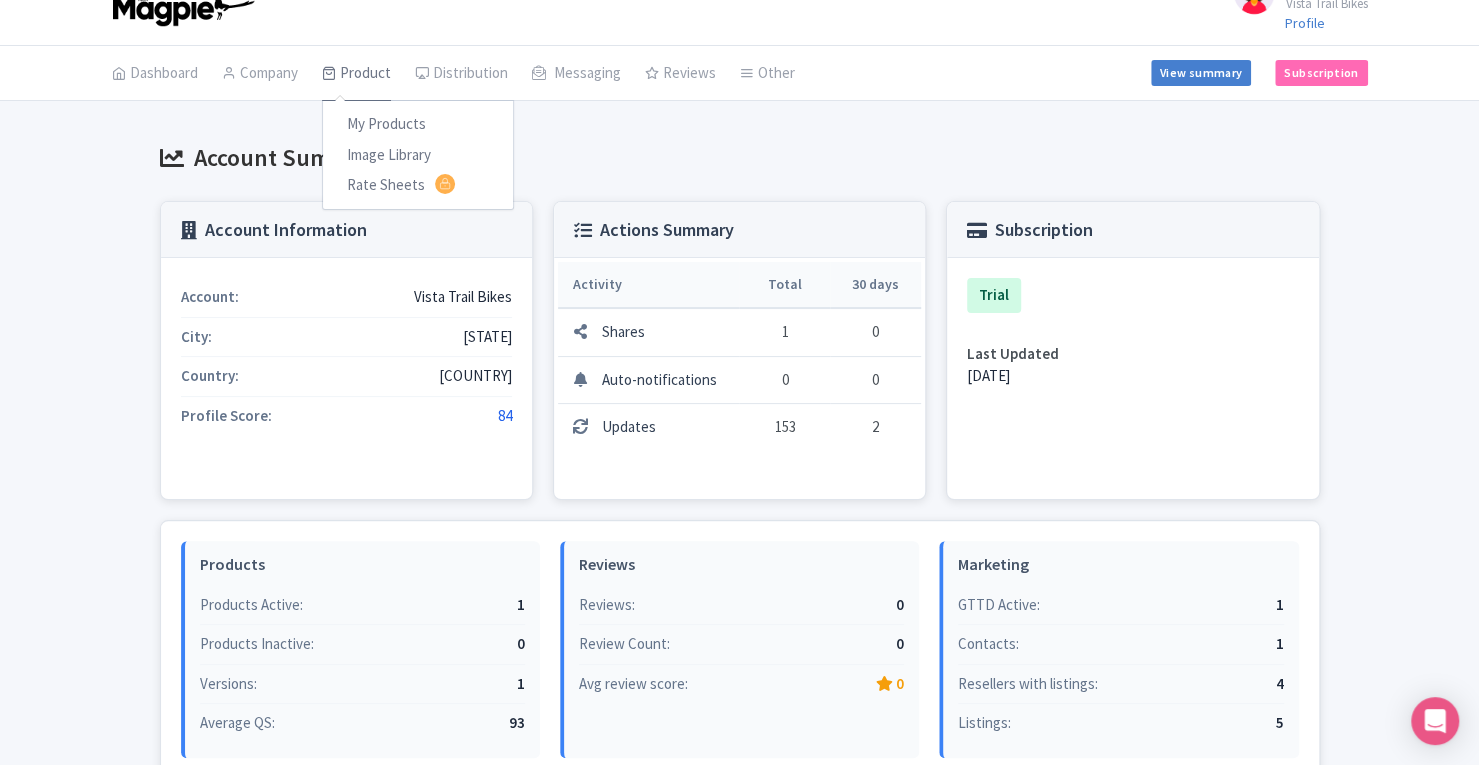 click on "Product" at bounding box center [356, 74] 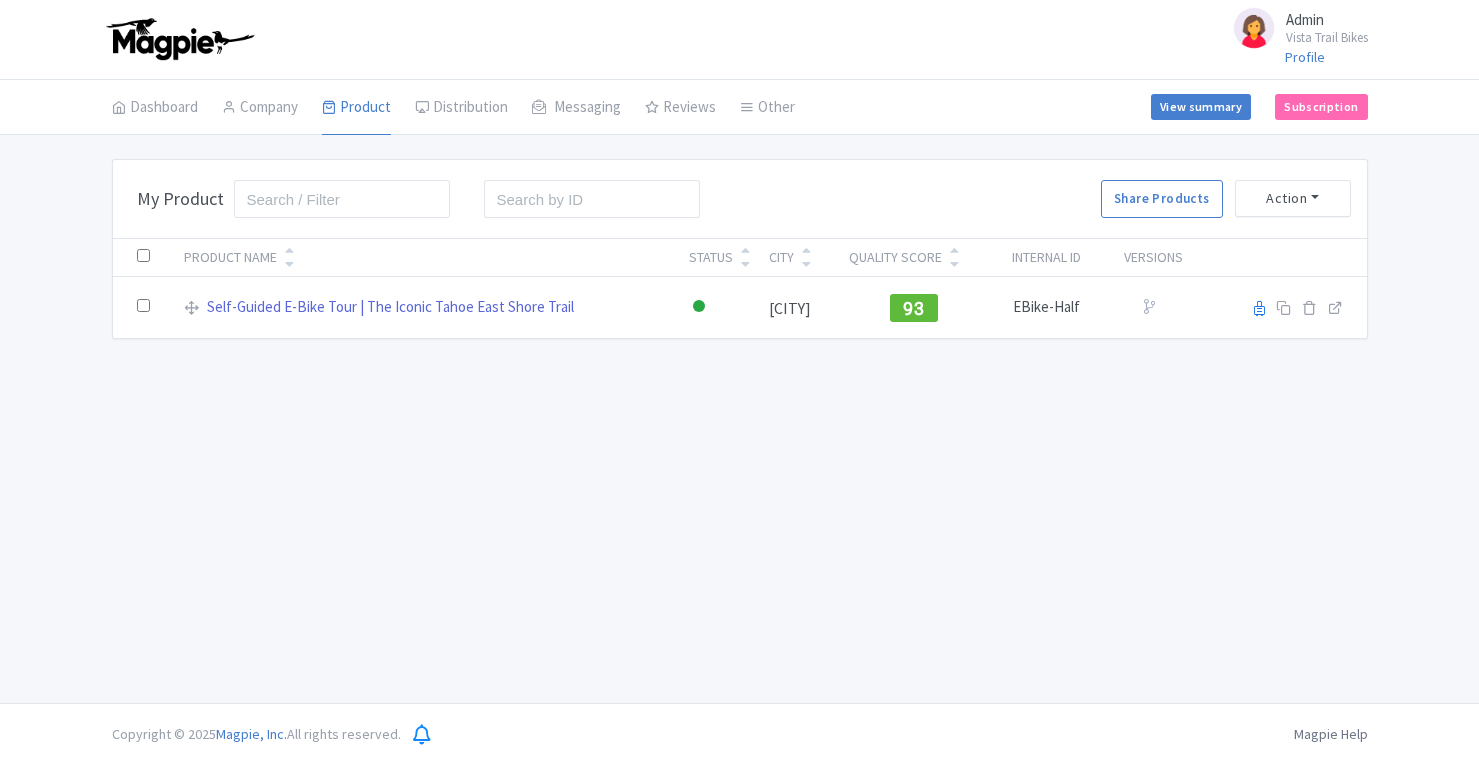 scroll, scrollTop: 0, scrollLeft: 0, axis: both 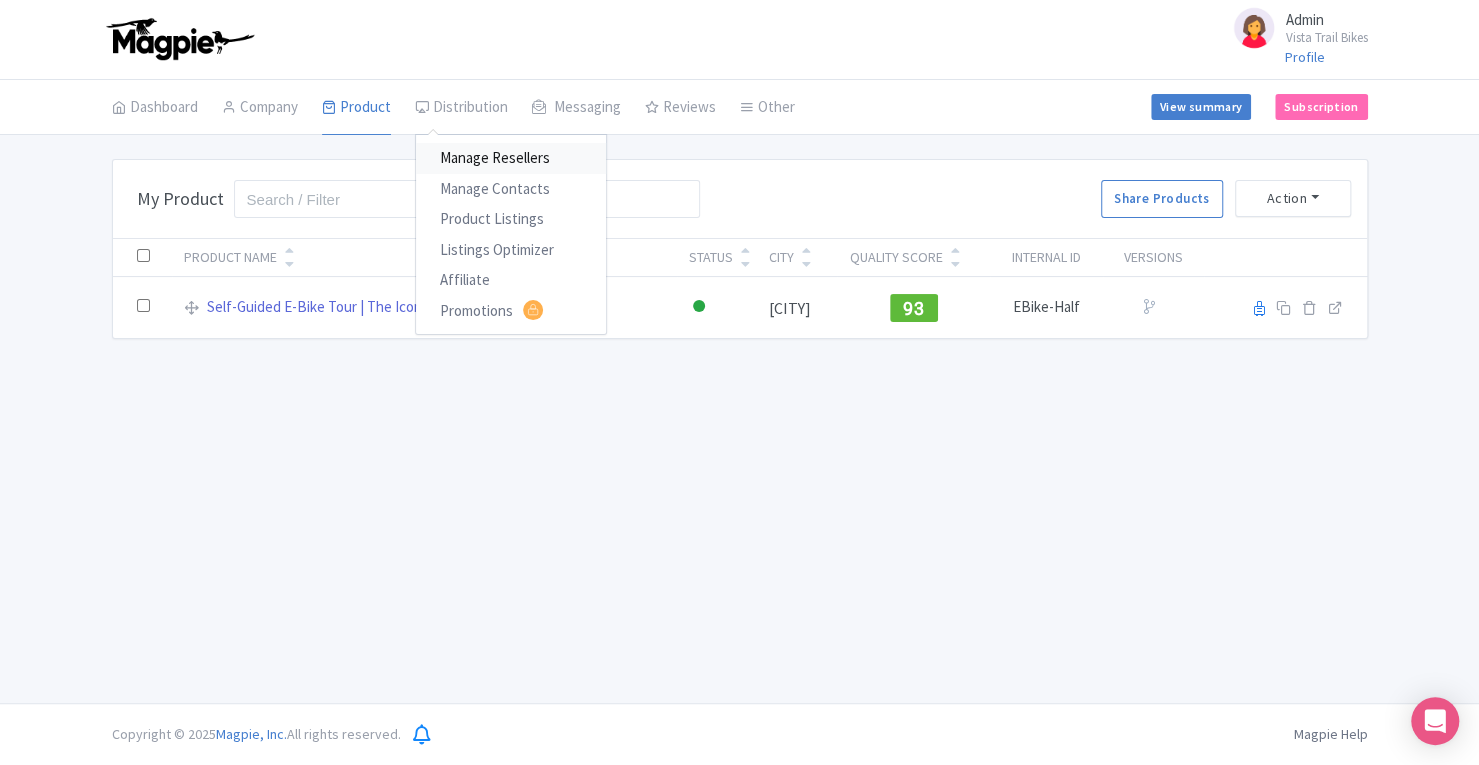 click on "Manage Resellers" at bounding box center (511, 158) 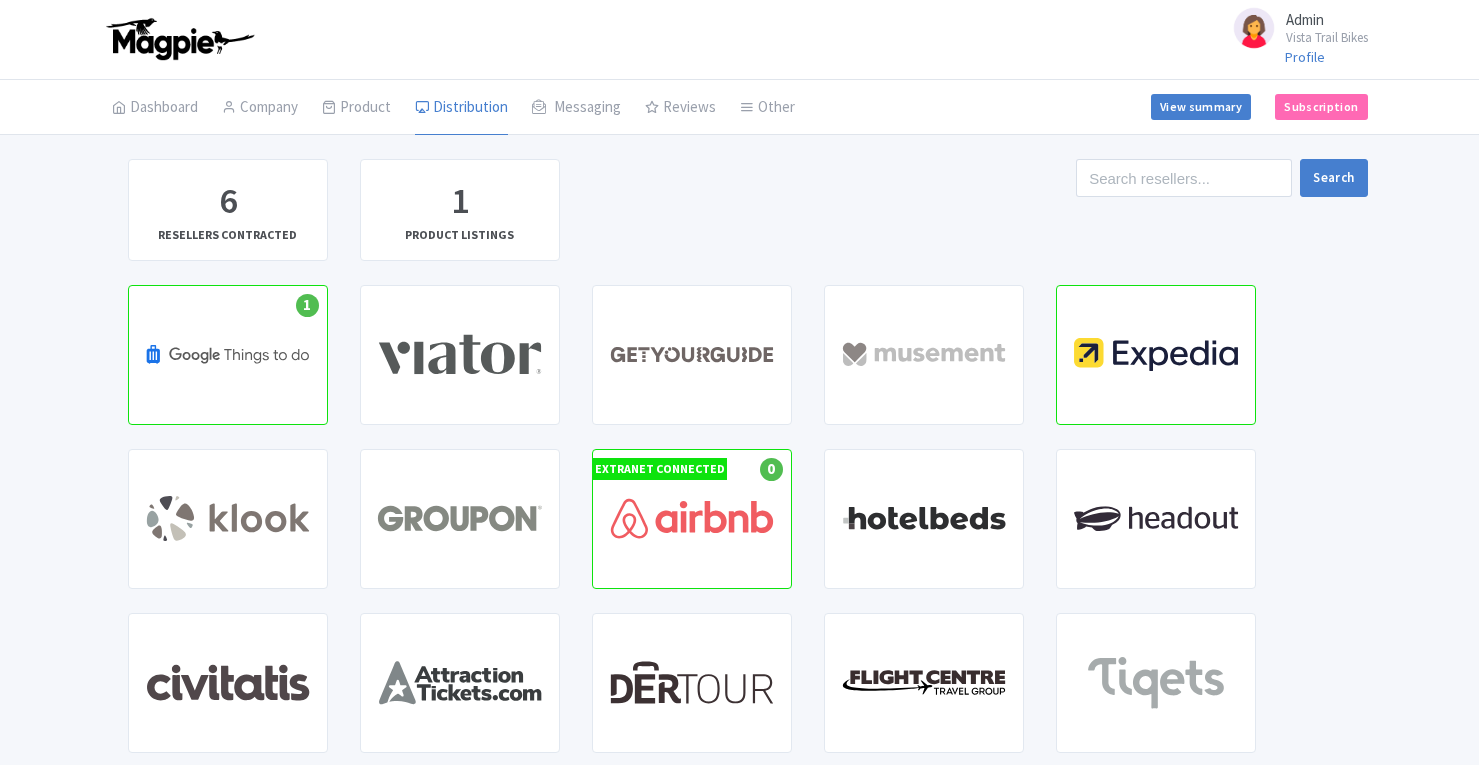 scroll, scrollTop: 0, scrollLeft: 0, axis: both 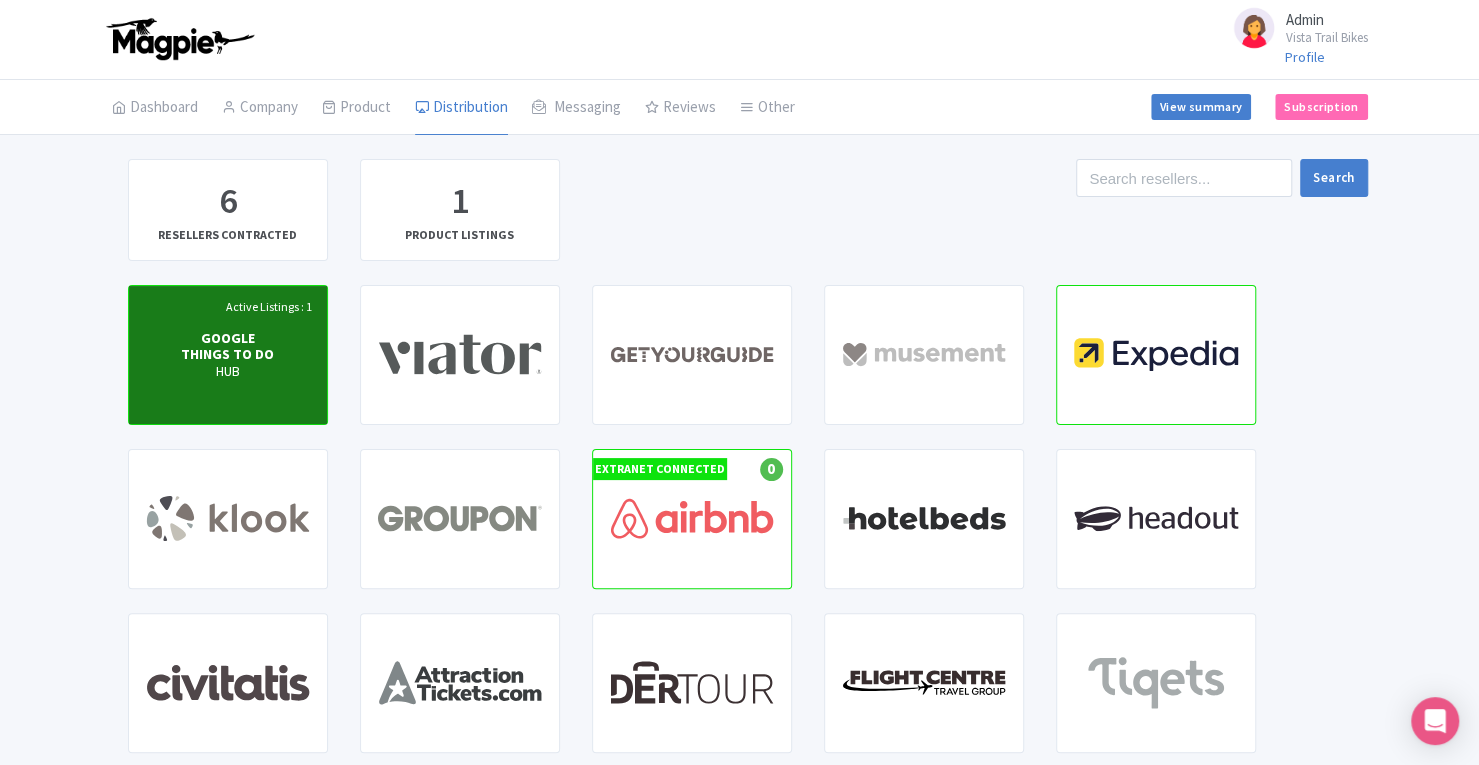 click on "Active Listings : 1
GOOGLE THINGS TO DO
HUB" at bounding box center [228, 355] 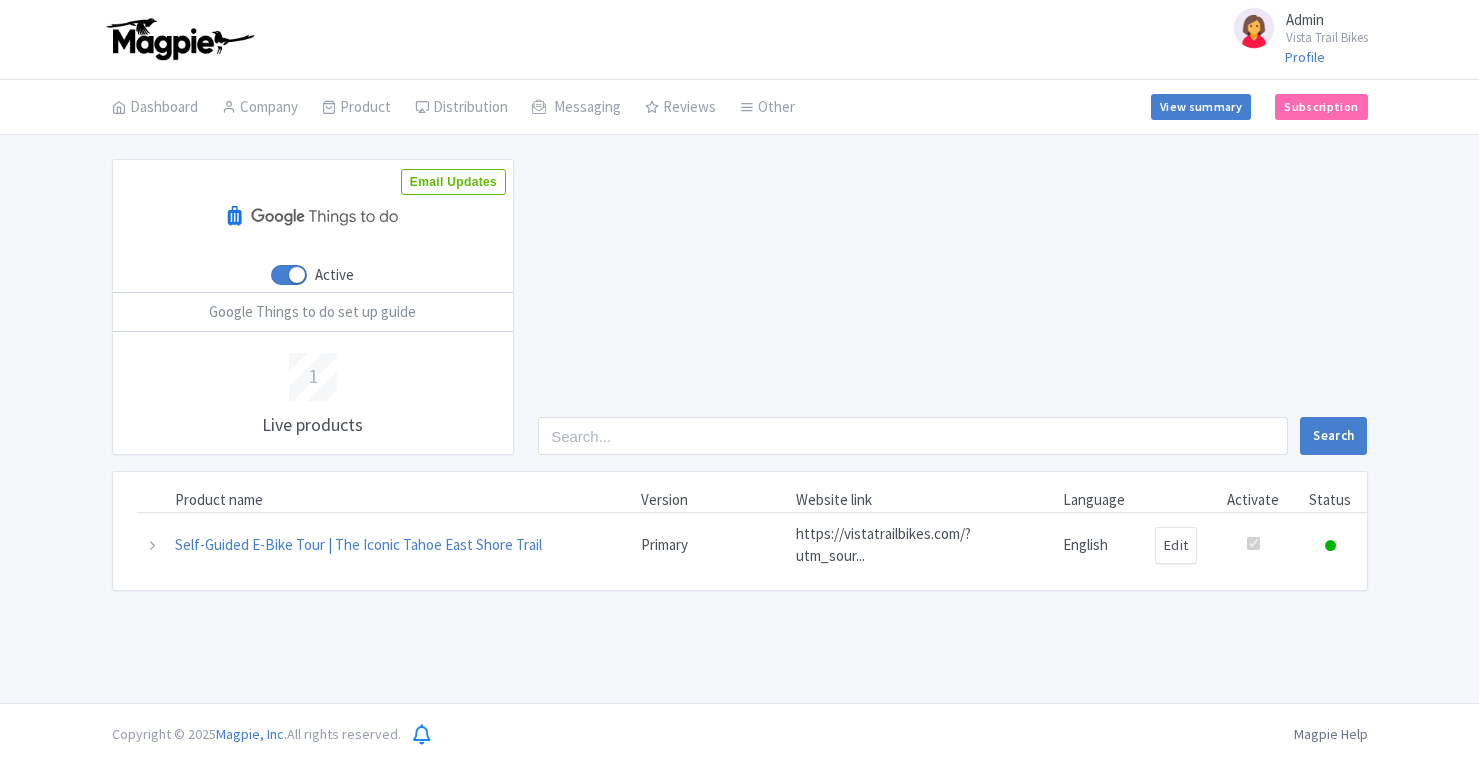 scroll, scrollTop: 0, scrollLeft: 0, axis: both 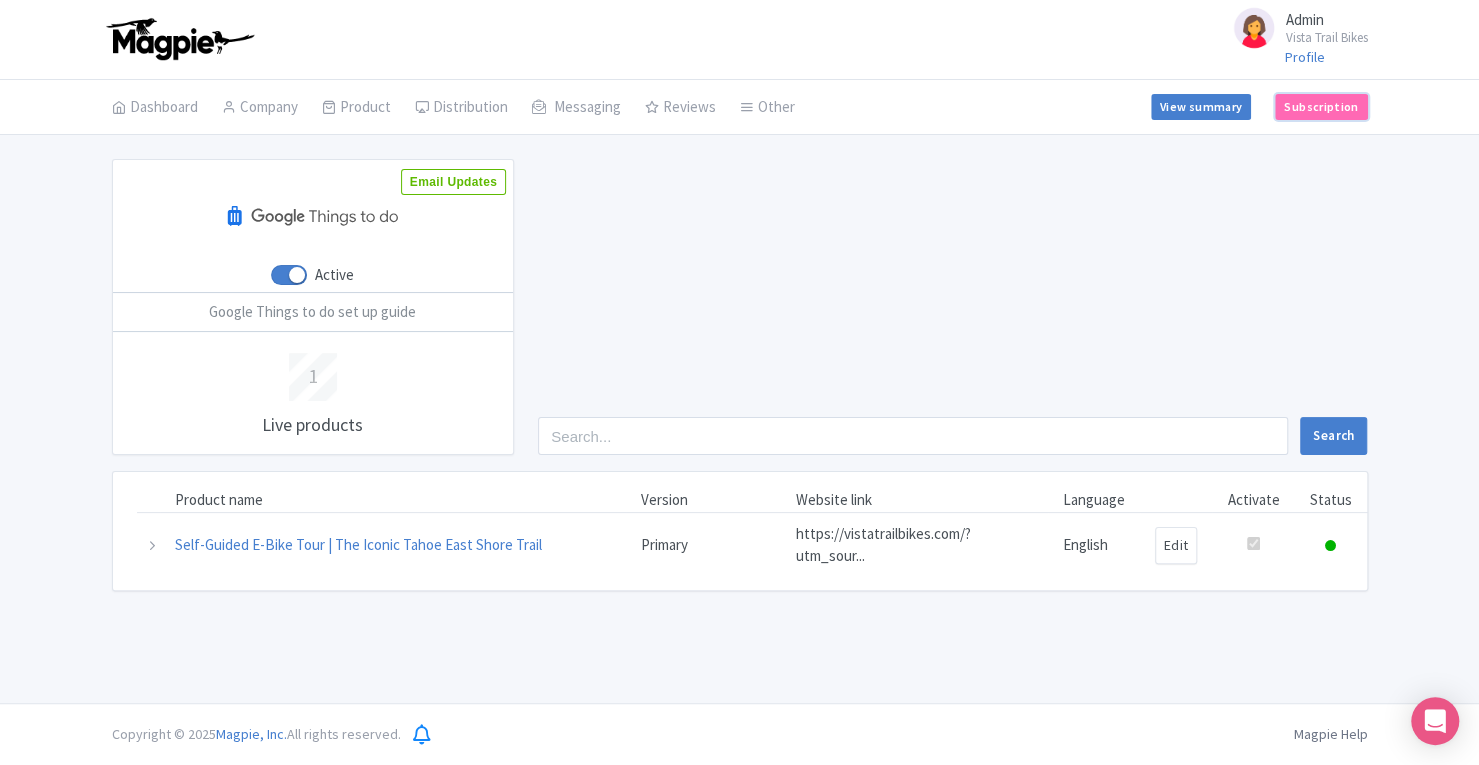 click on "Subscription" at bounding box center (1321, 107) 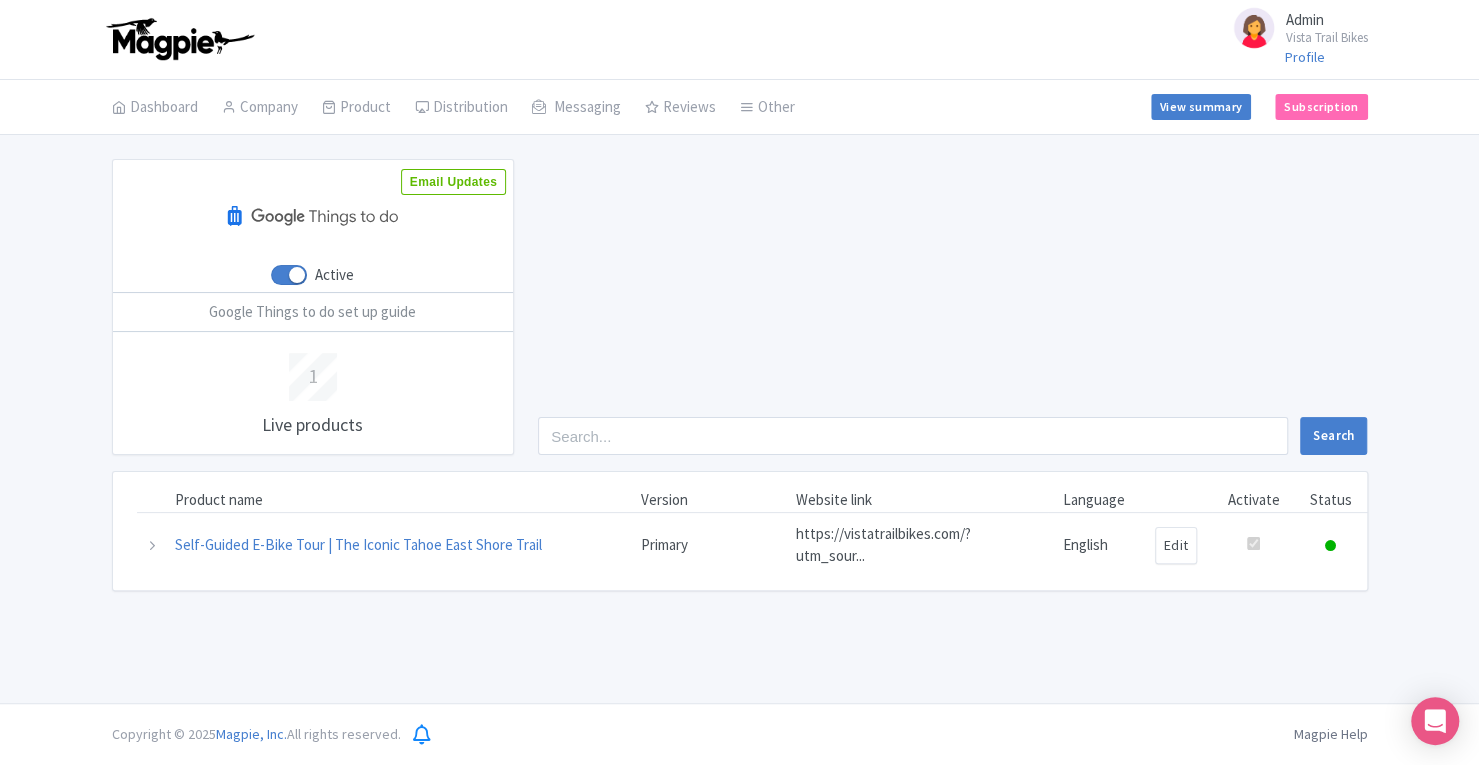 click at bounding box center [289, 275] 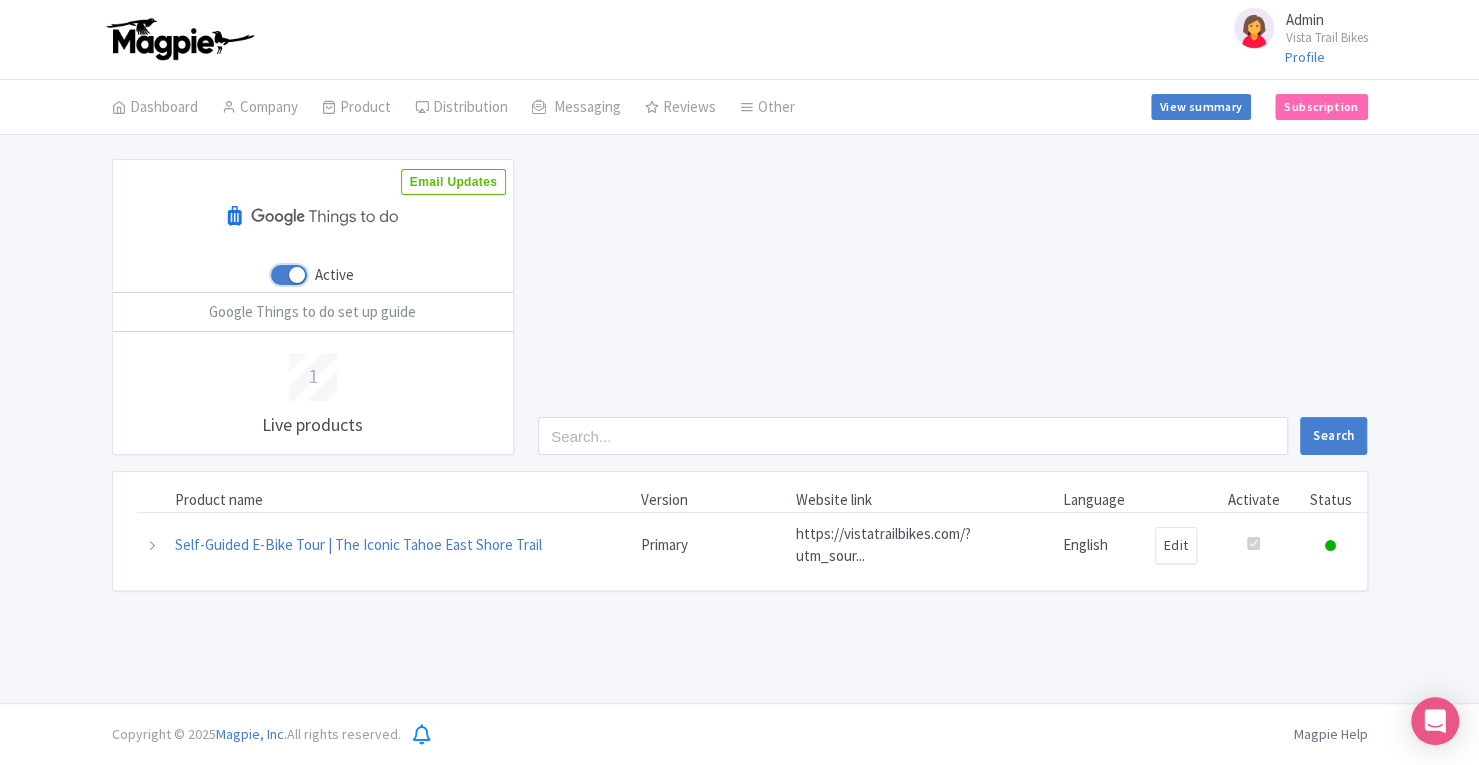 click on "Active" at bounding box center [277, 275] 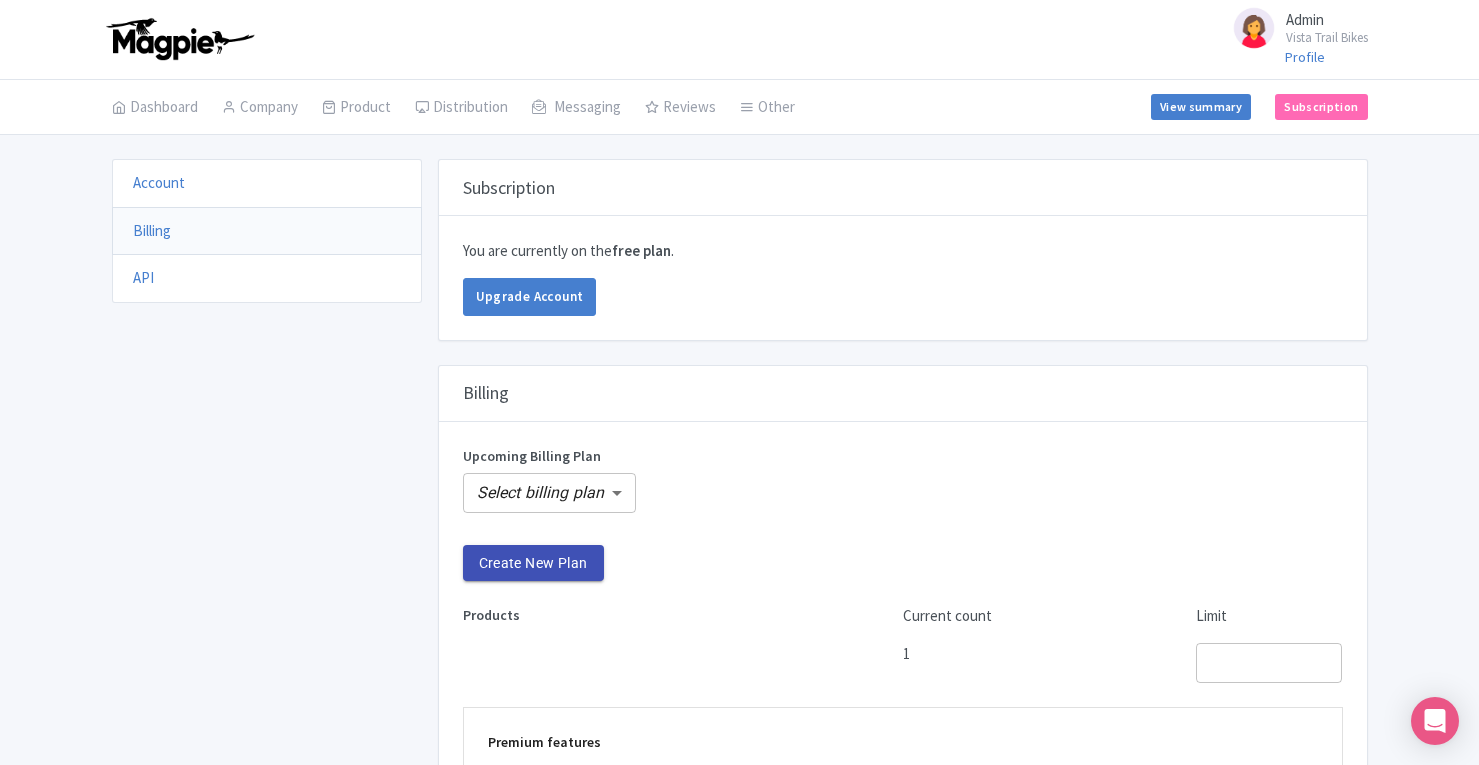 scroll, scrollTop: 0, scrollLeft: 0, axis: both 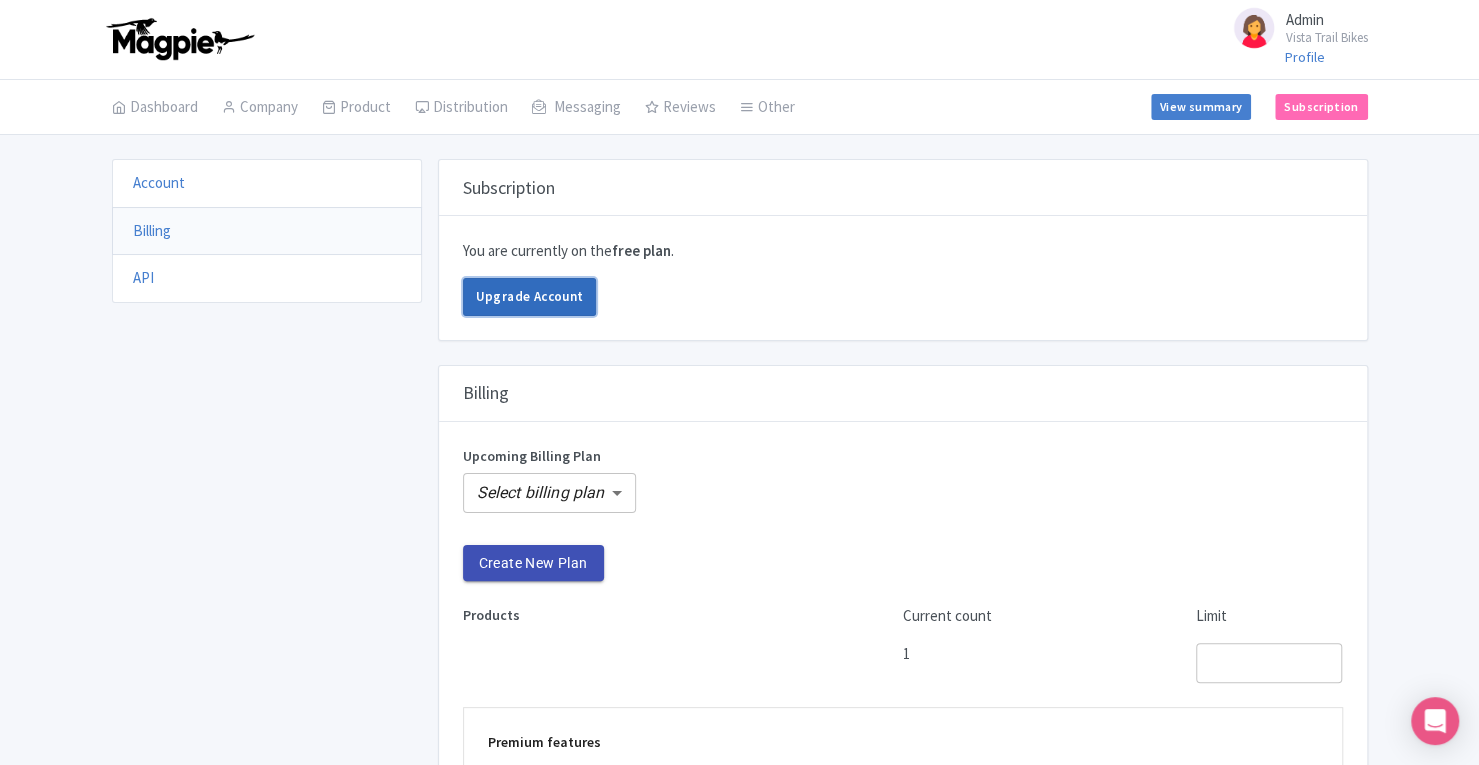 click on "Upgrade Account" at bounding box center (530, 297) 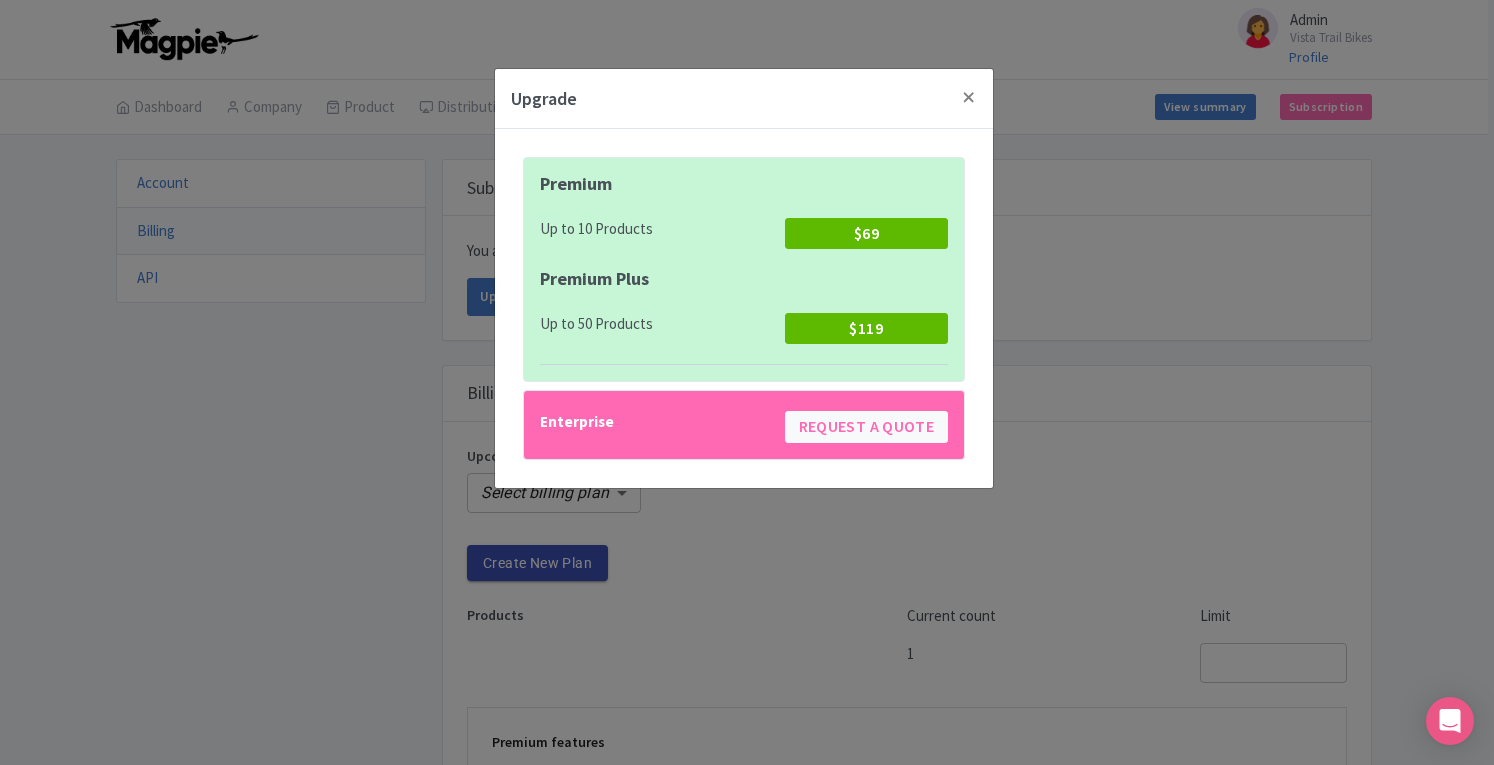 click on "Upgrade
Premium
Up to 10 Products
$69
Premium Plus
Up to 50 Products
$119
Enterprise
Request a quote" at bounding box center (747, 382) 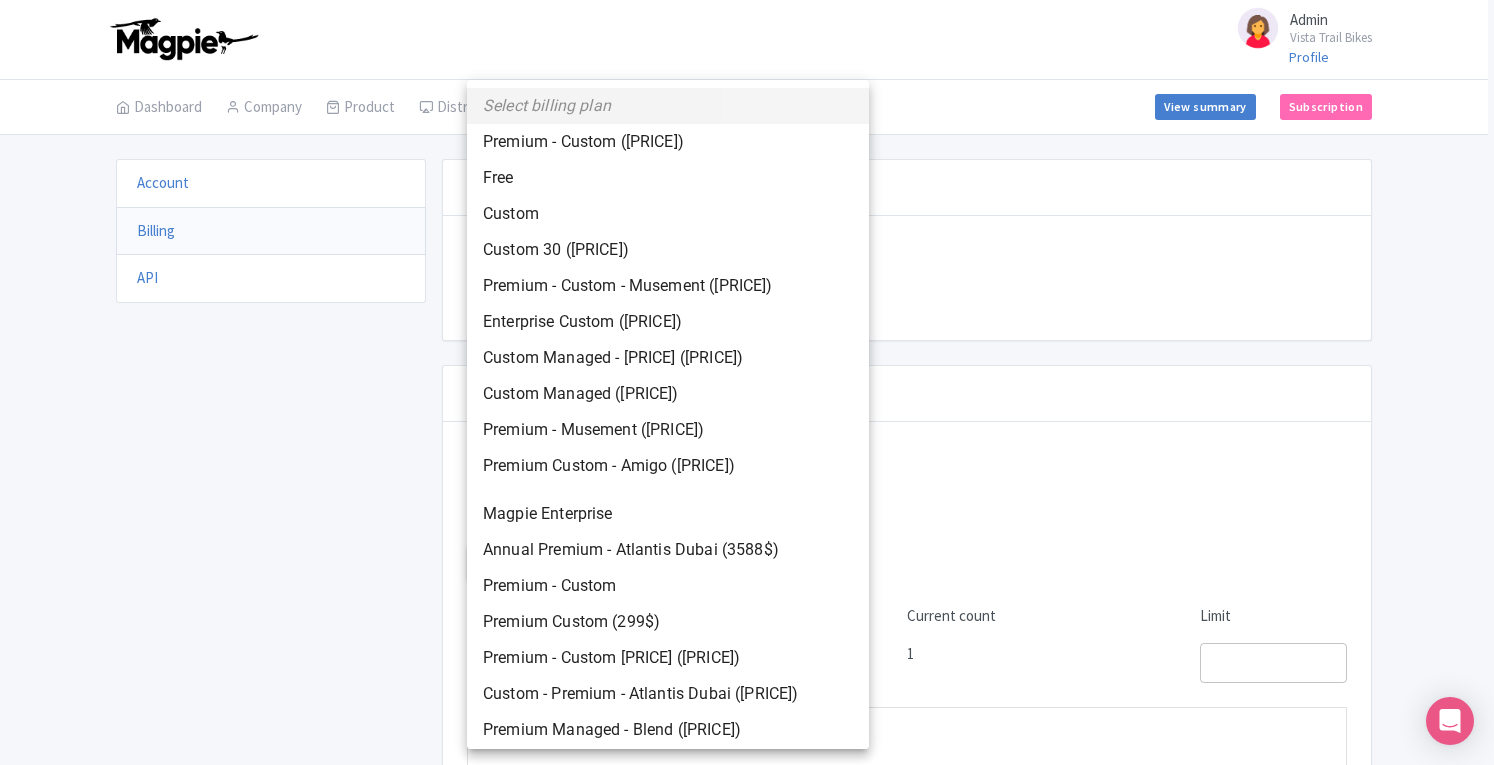 click on "Admin
Vista Trail Bikes
Profile
Users
Settings
Sign out
Dashboard
Company
SST Collector
Product
My Products
Image Library
Rate Sheets
Distribution
Manage Resellers
Manage Contacts
Product Listings
Listings Optimizer
Affiliate
Promotions
Messaging
Outbox
New Announcement
Manage Message Templates
Reviews
Review Dashboard
Manage
Analytics
AI Insights
Tools
Other
Help Documents
Connections
View All Magpie Products
Magpie Pricing
Set-up
View summary
Subscription
Enterprise Information
Email
Contact Support
Upgrade
Premium
Up to 10 Products
$69
Premium Plus
Up to 50 Products
$119
Enterprise
Request a quote
Account
Billing
API
Subscription
." at bounding box center [747, 382] 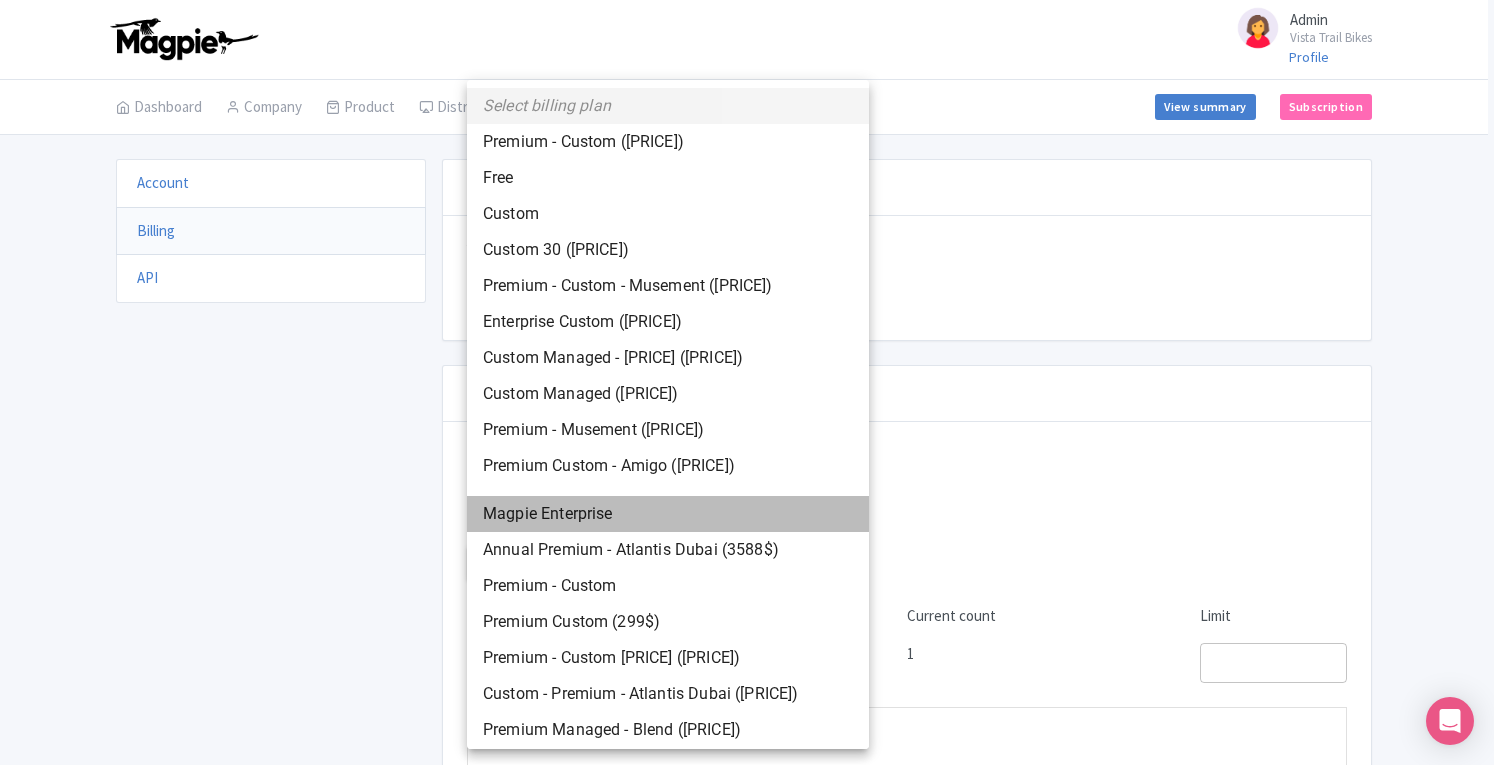 click on "Magpie Enterprise" at bounding box center (668, 514) 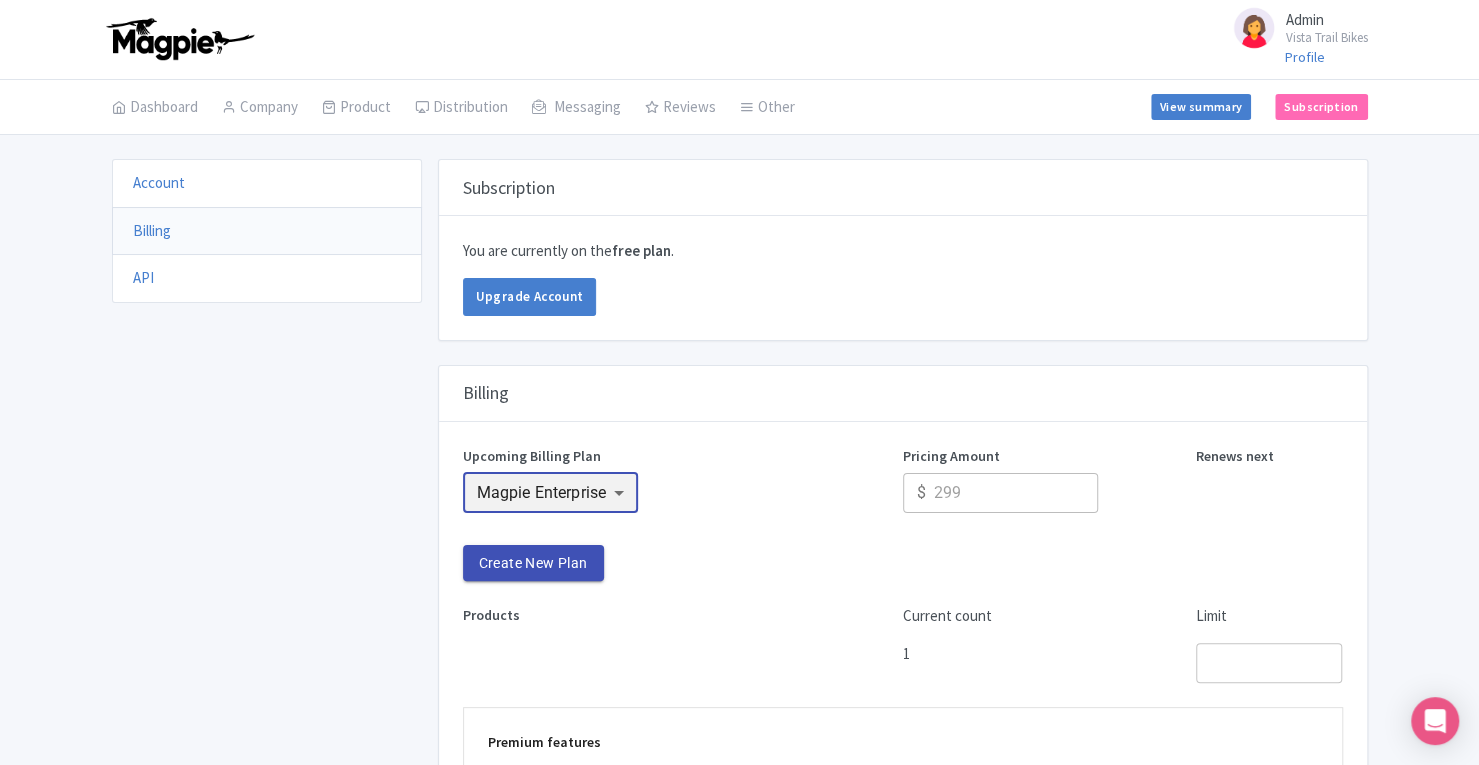 scroll, scrollTop: 1204, scrollLeft: 0, axis: vertical 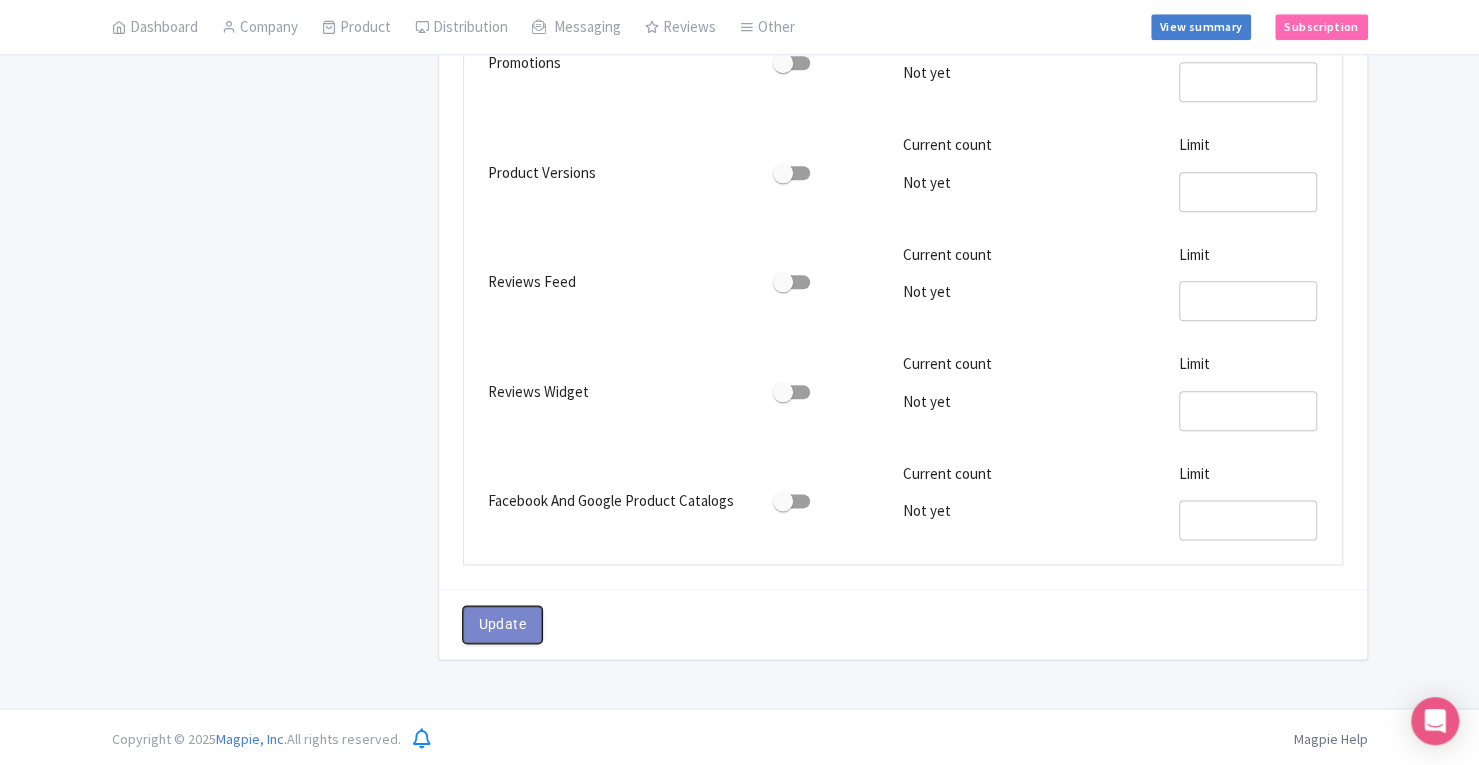click on "Update" at bounding box center [502, 624] 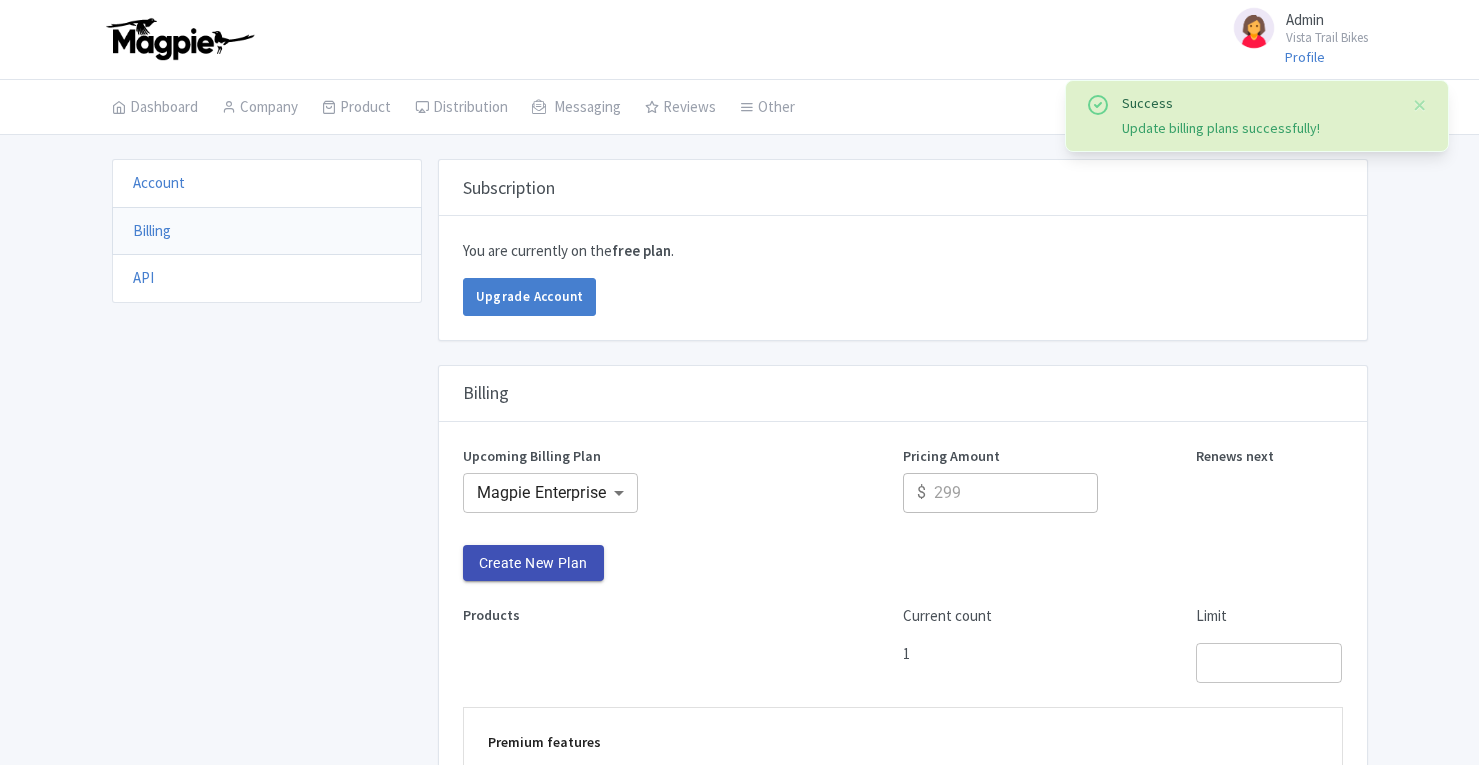 scroll, scrollTop: 1204, scrollLeft: 0, axis: vertical 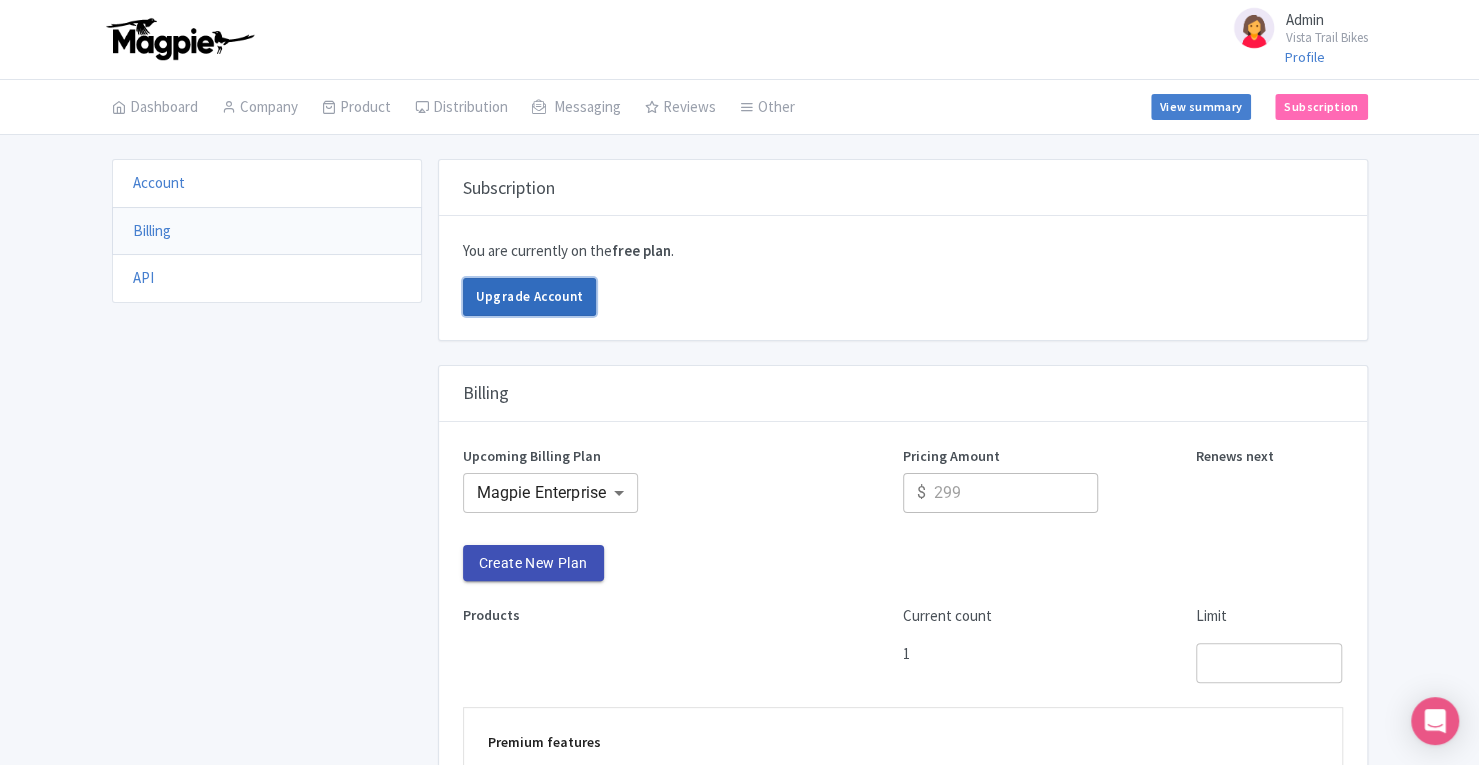 click on "Upgrade Account" at bounding box center [530, 297] 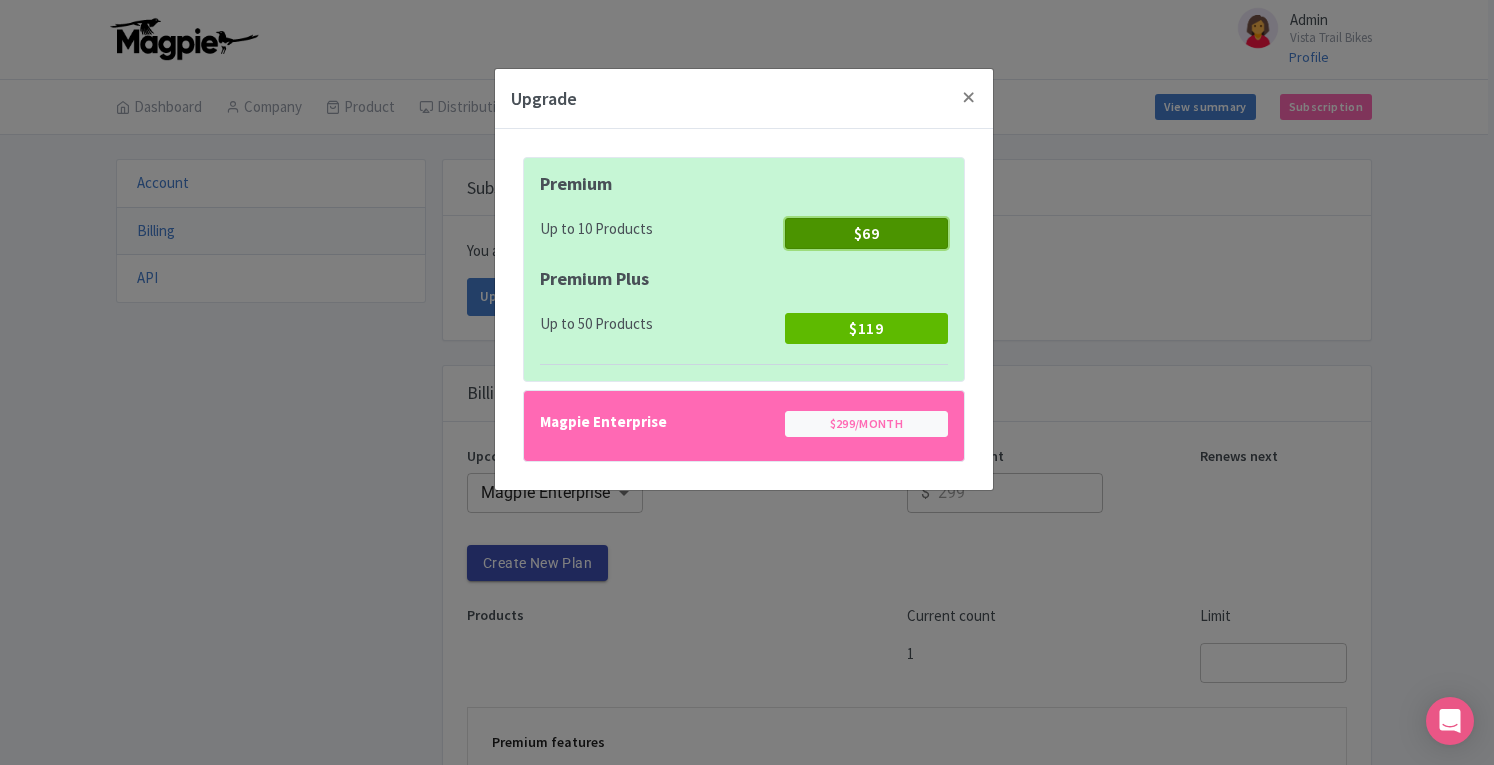 click on "$69" at bounding box center (866, 233) 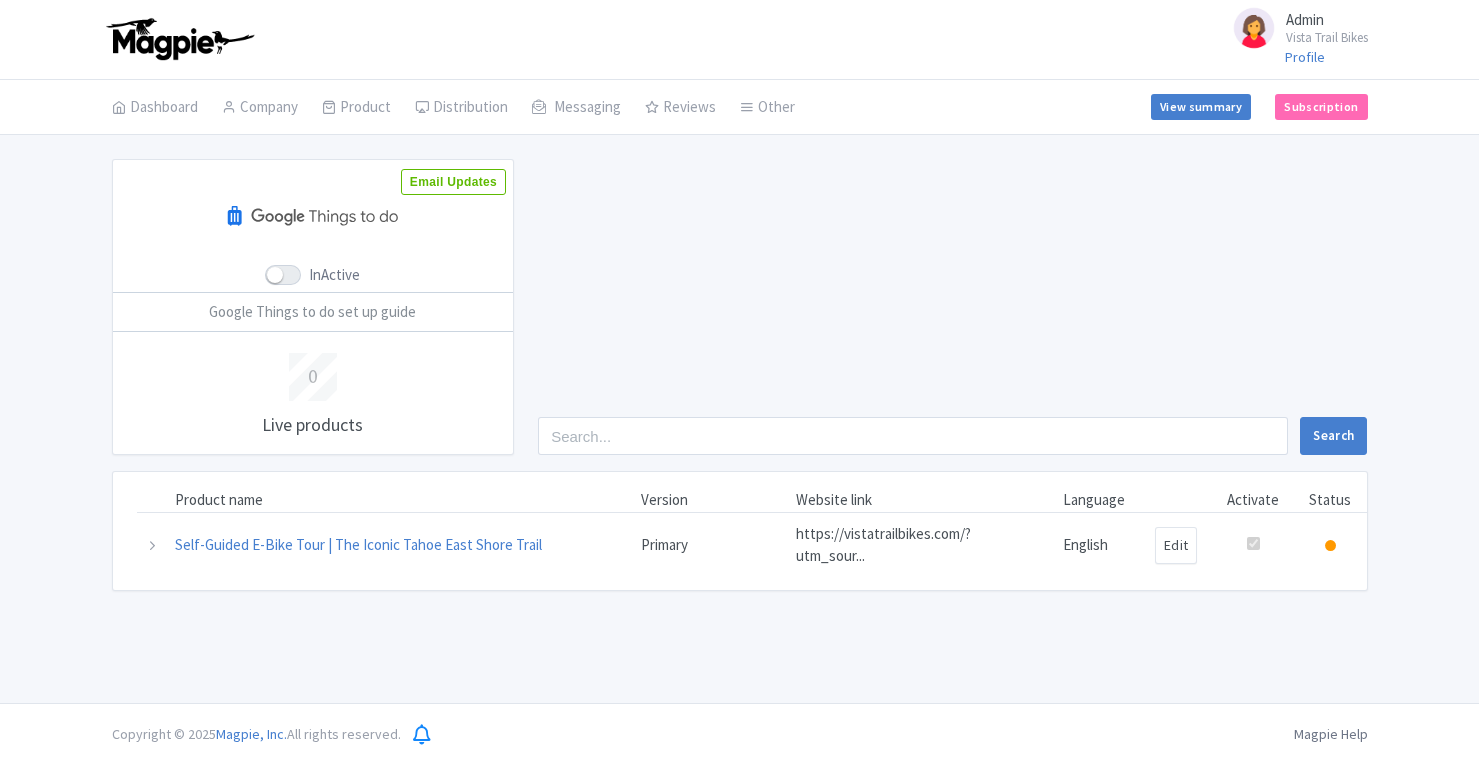 scroll, scrollTop: 0, scrollLeft: 0, axis: both 